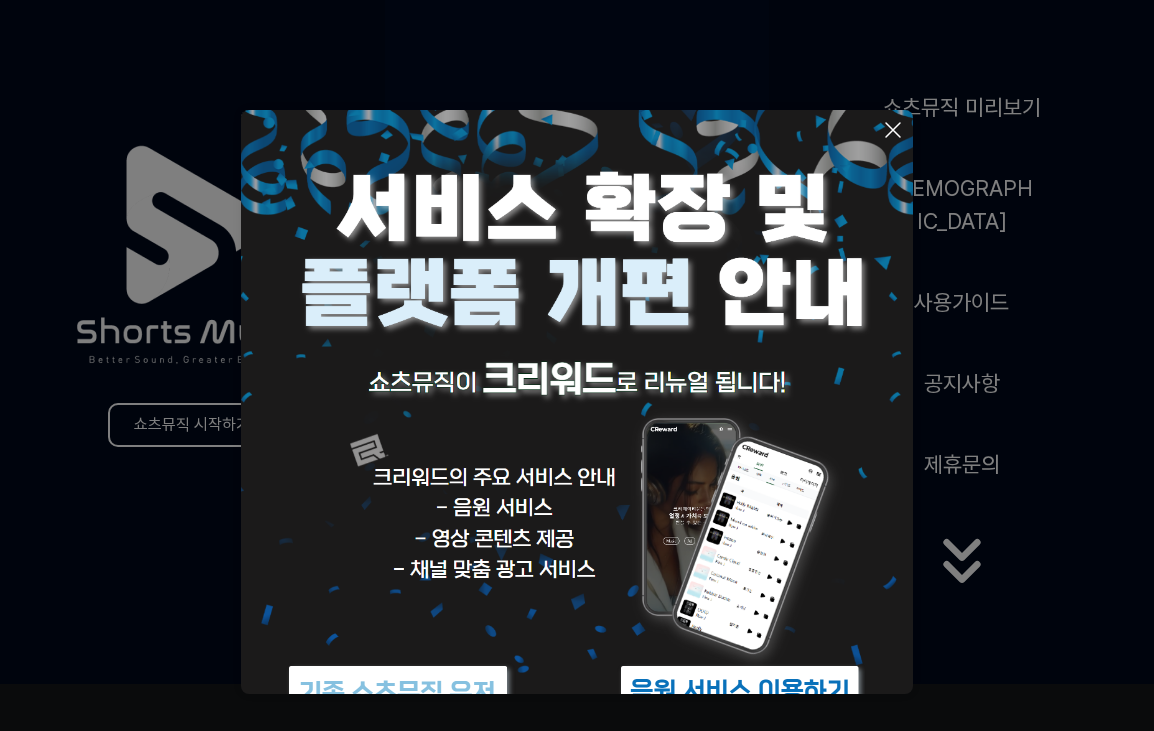 scroll, scrollTop: 0, scrollLeft: 0, axis: both 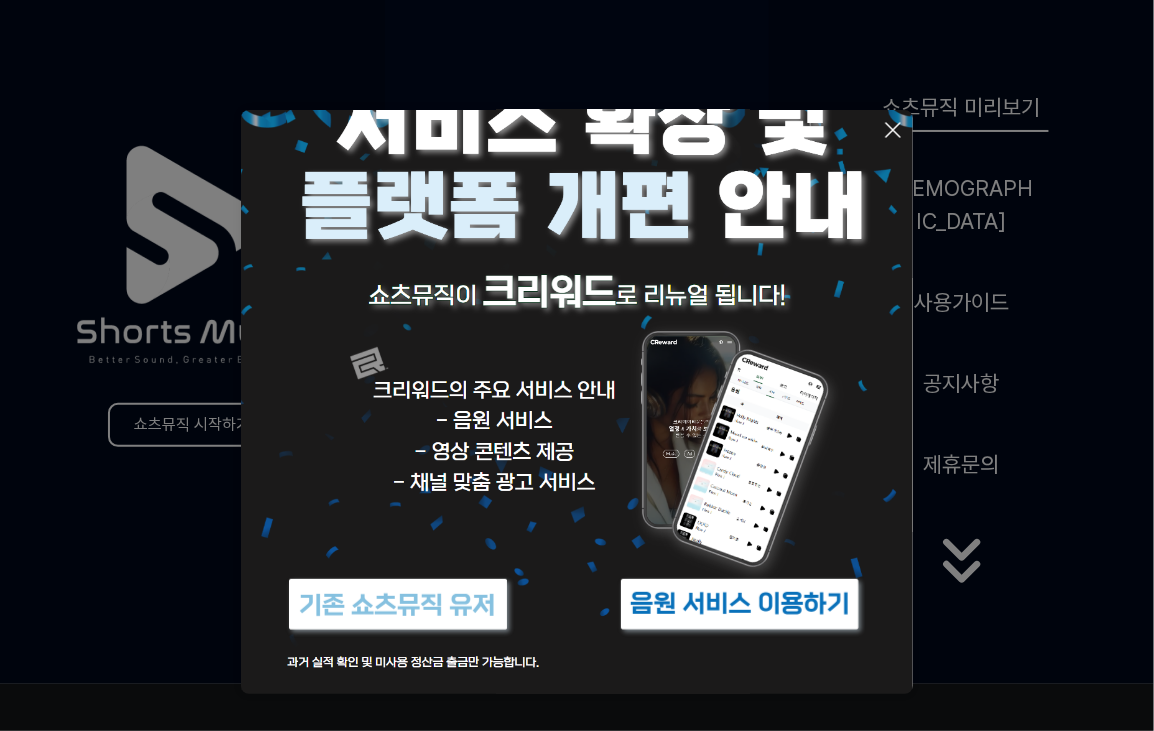 click 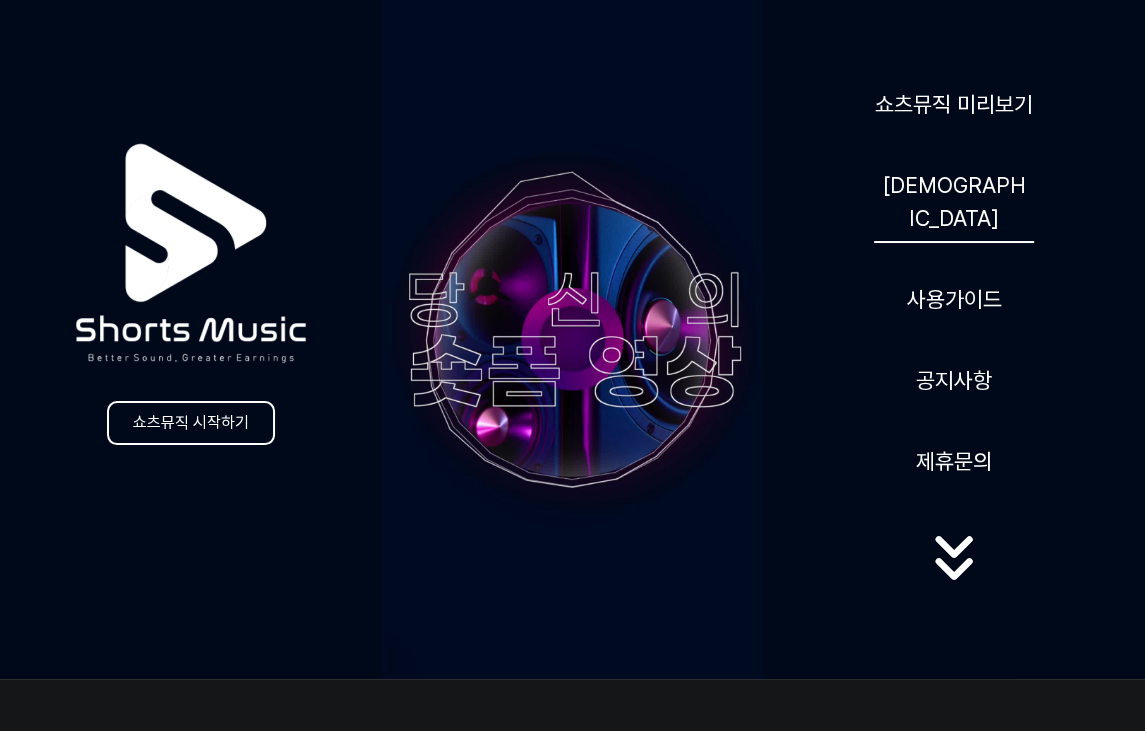 click on "[DEMOGRAPHIC_DATA]" at bounding box center (954, 202) 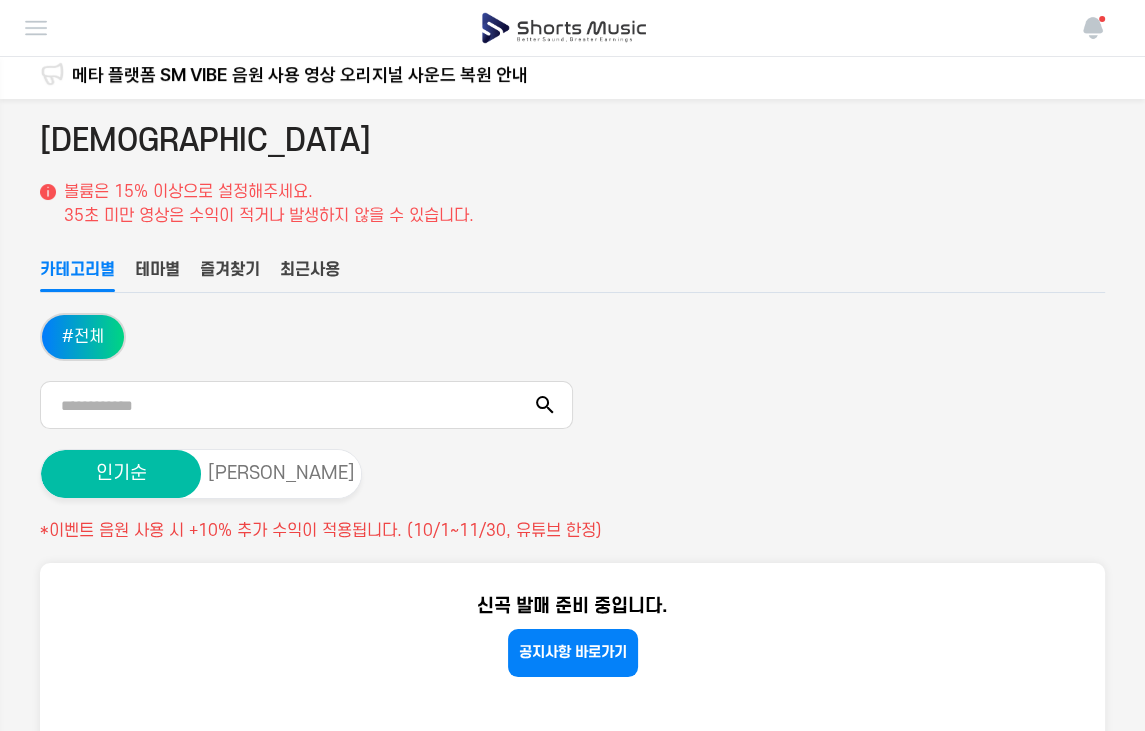 scroll, scrollTop: 0, scrollLeft: 0, axis: both 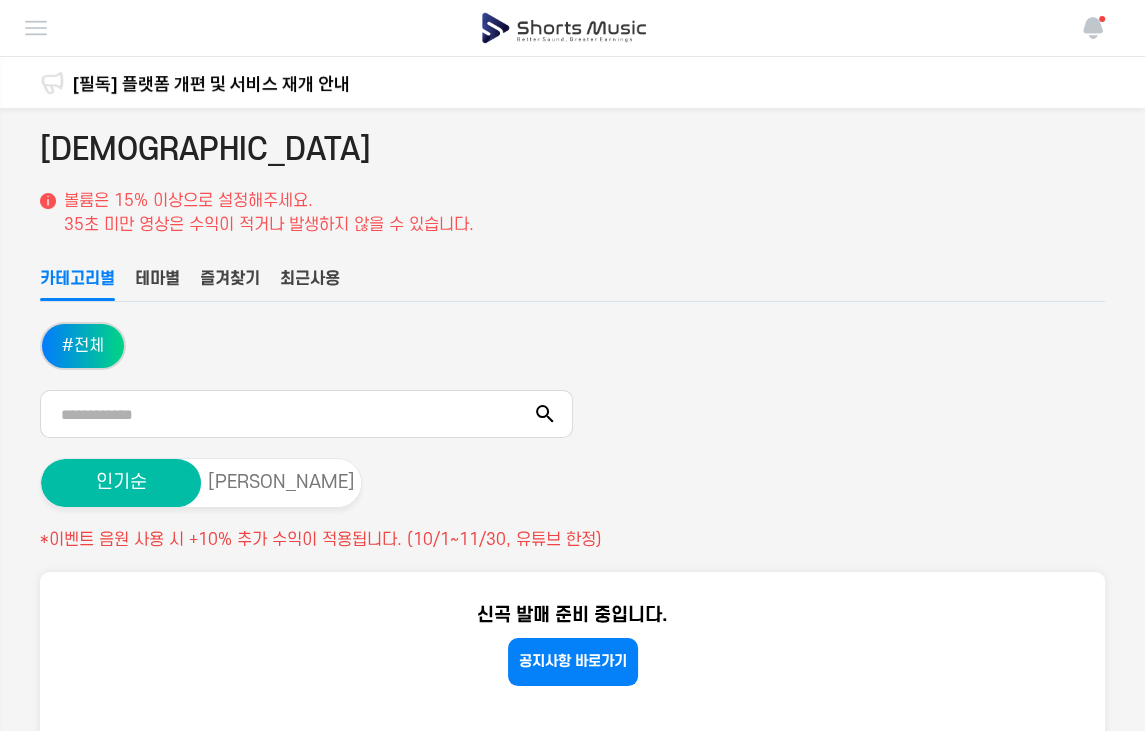click on "# 전체" at bounding box center (83, 346) 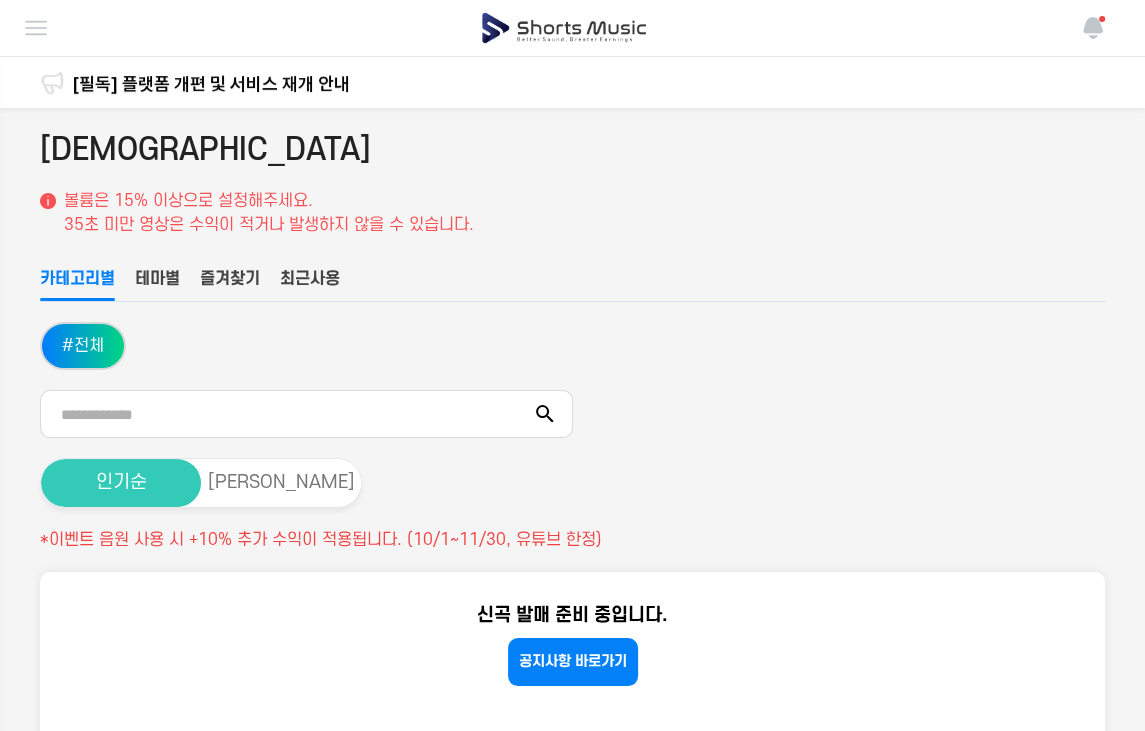 click on "인기순" at bounding box center (121, 483) 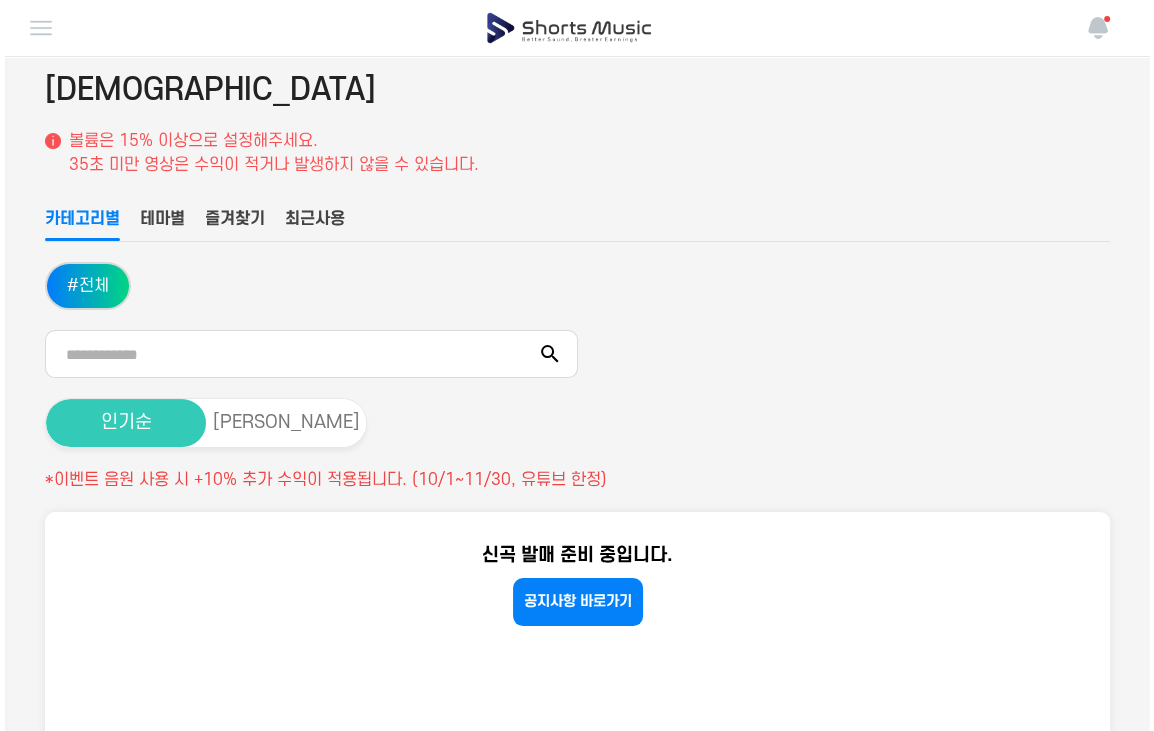 scroll, scrollTop: 0, scrollLeft: 0, axis: both 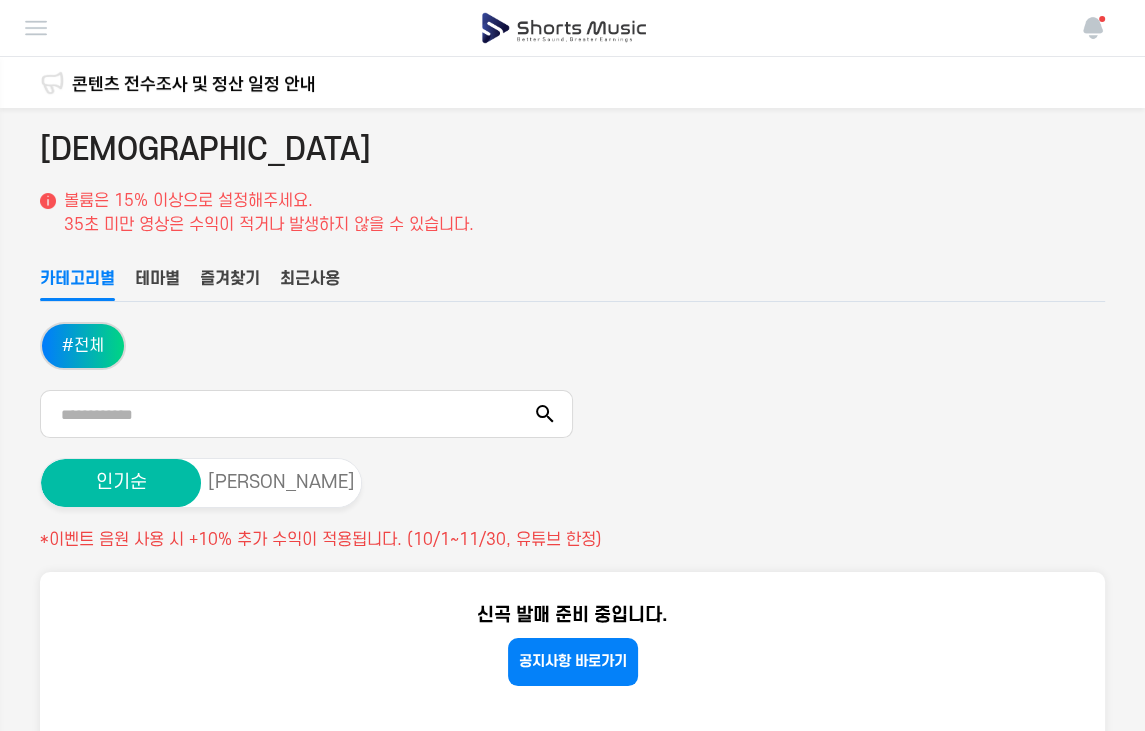 click on "테마별" at bounding box center (157, 284) 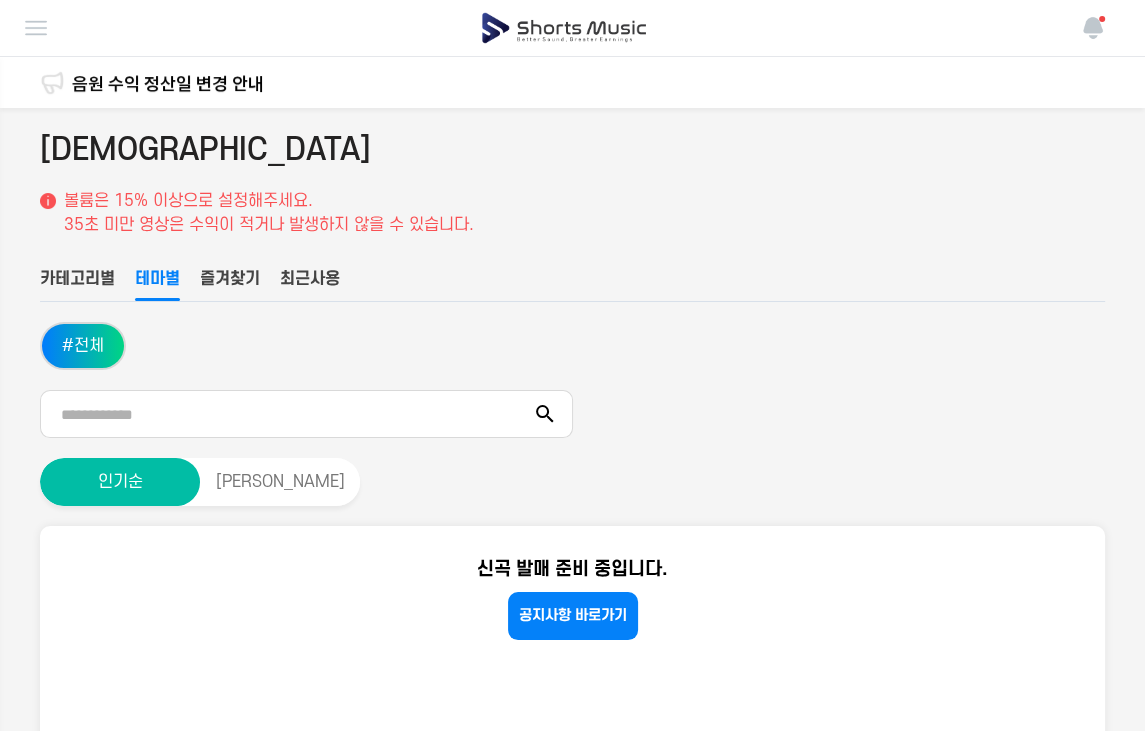 click on "# 전체" at bounding box center (83, 346) 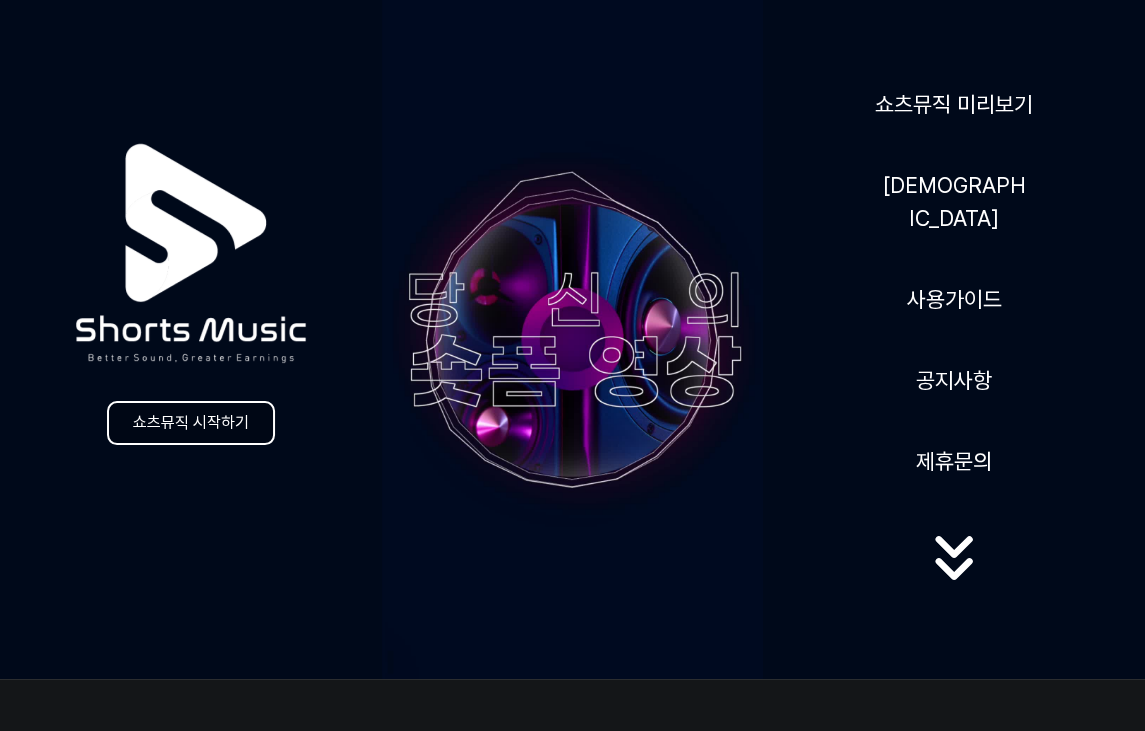 click on "쇼츠뮤직 시작하기" at bounding box center (191, 423) 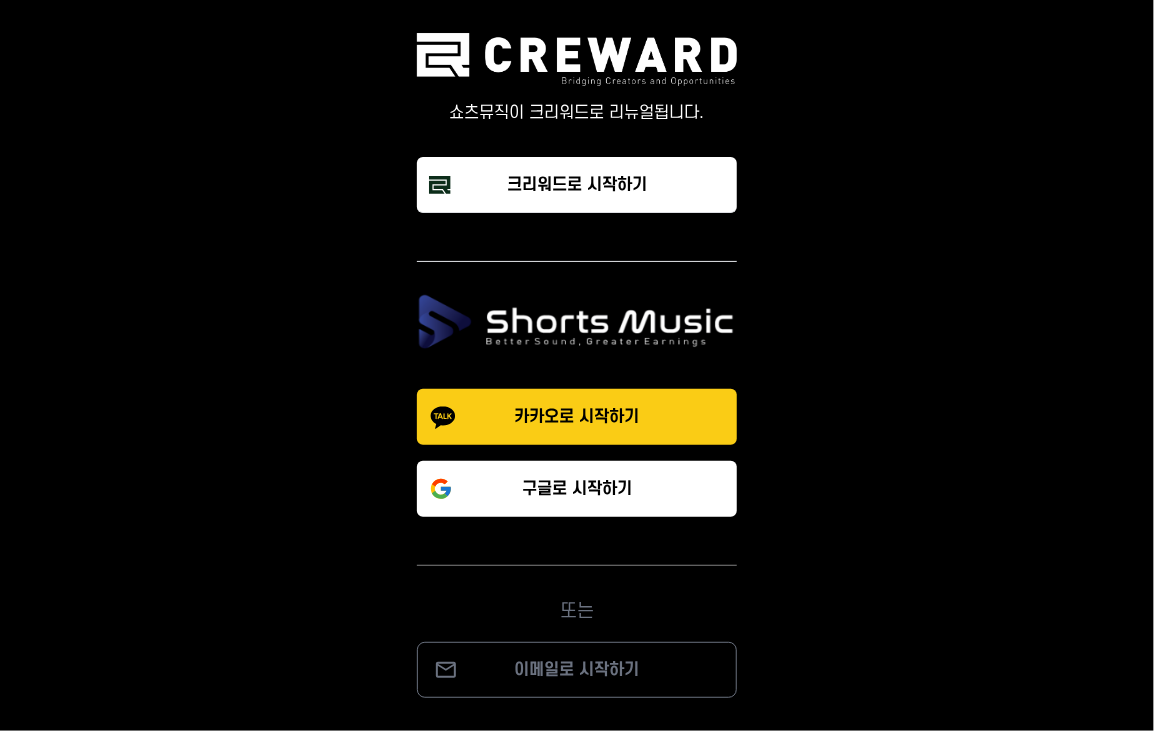 click on "카카오로 시작하기" 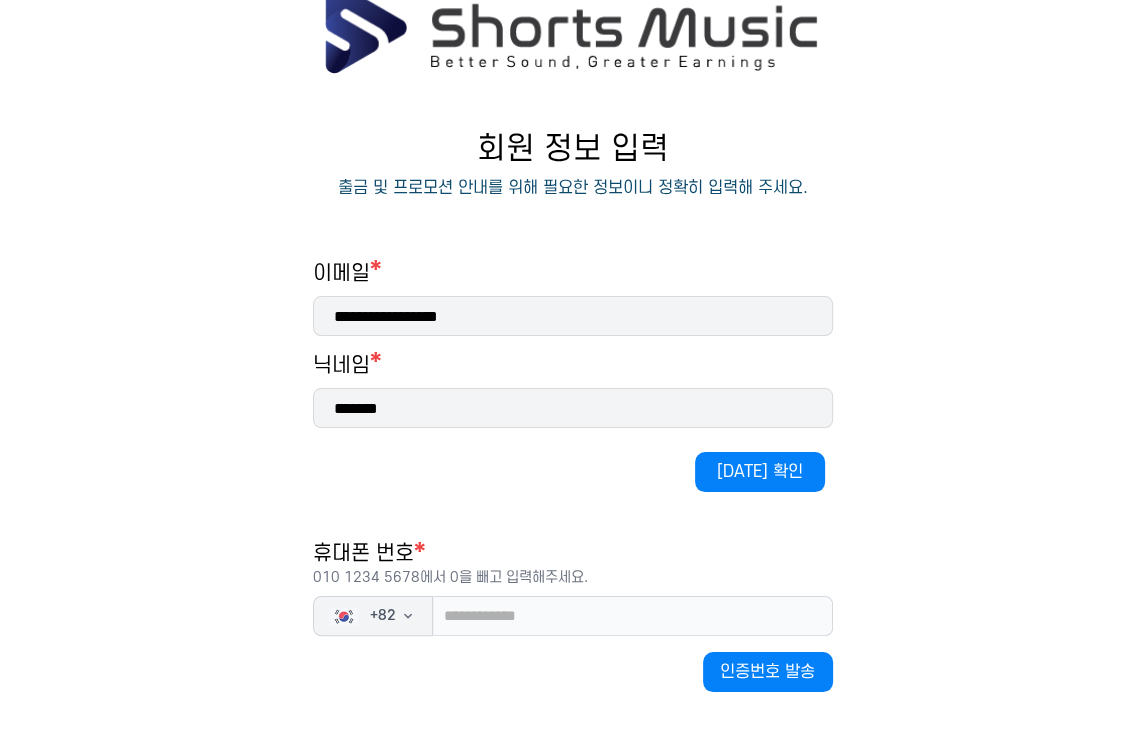 scroll, scrollTop: 200, scrollLeft: 0, axis: vertical 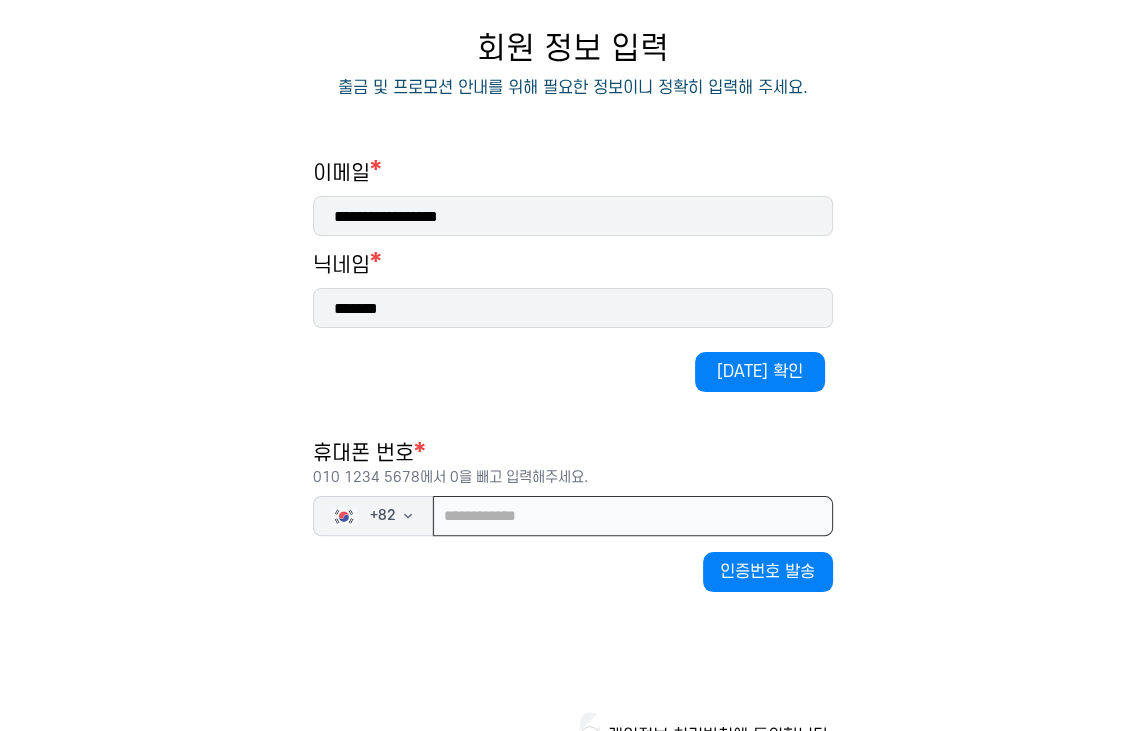 click at bounding box center (633, 516) 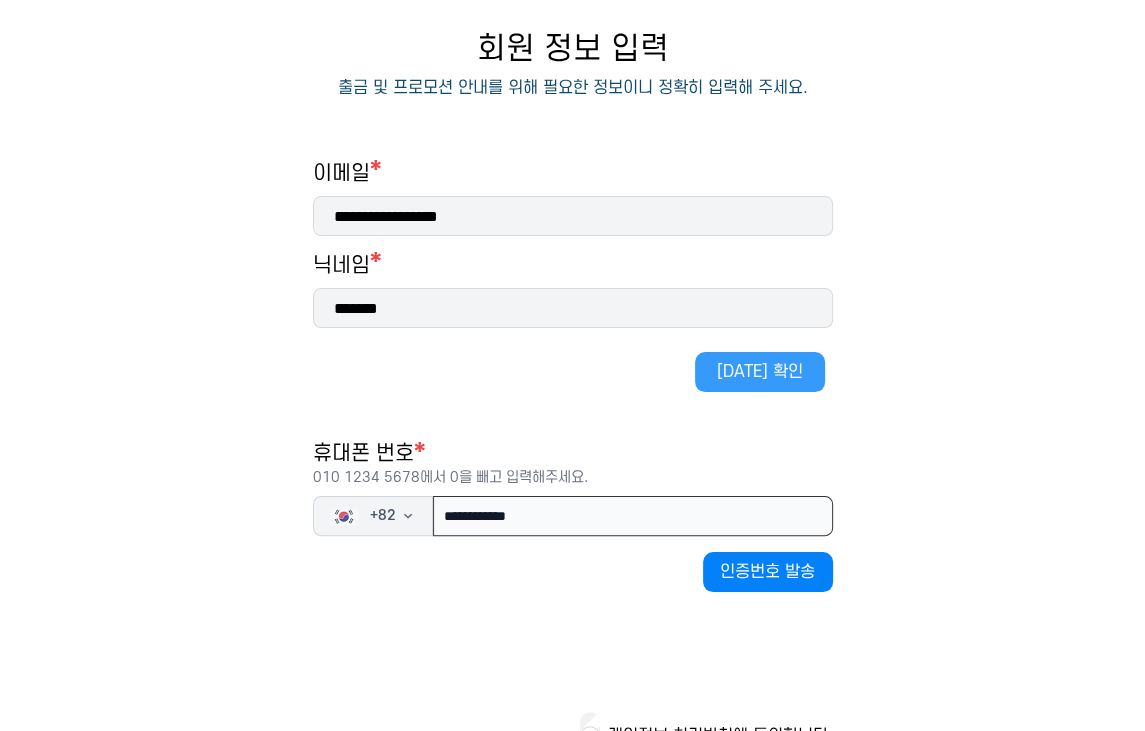 type on "**********" 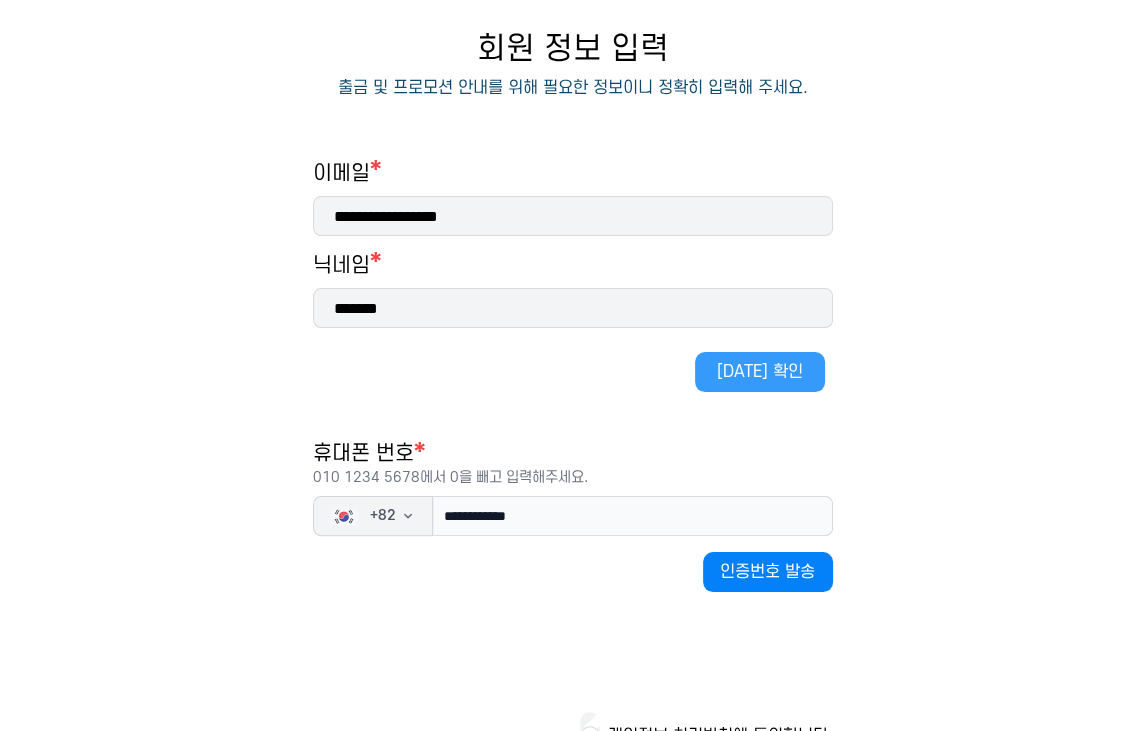 click on "중복 확인" at bounding box center (760, 372) 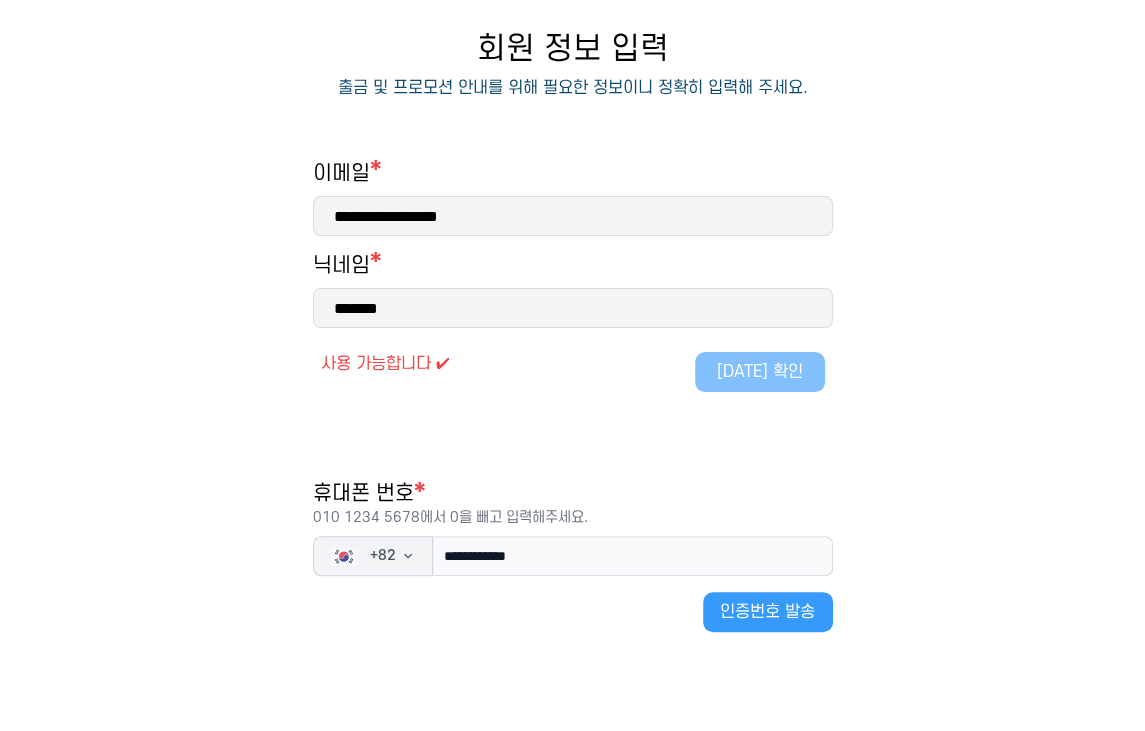 click on "인증번호 발송" at bounding box center [768, 612] 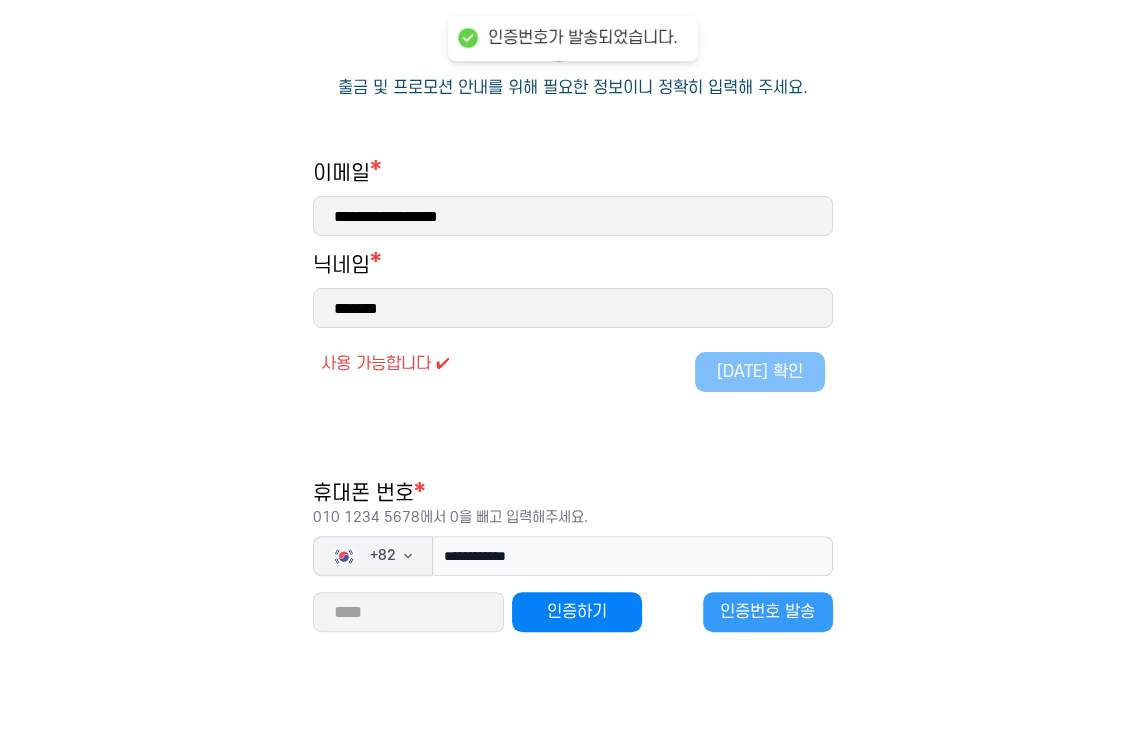 click on "인증번호 발송" at bounding box center [768, 612] 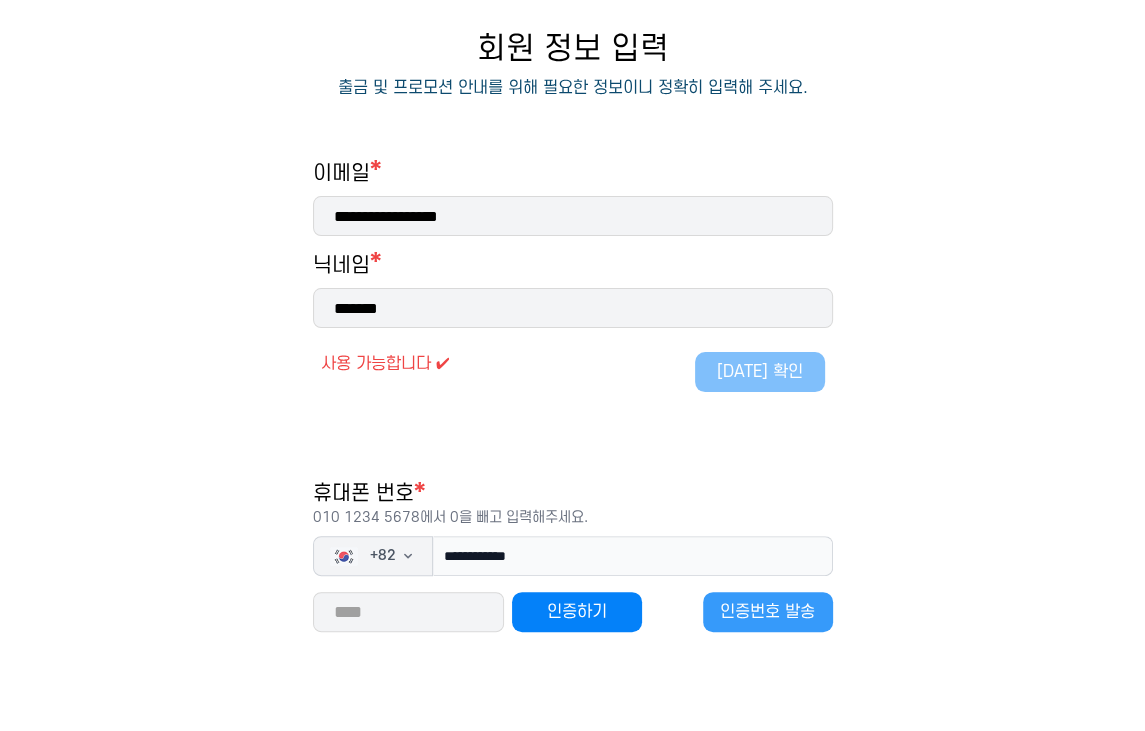 type 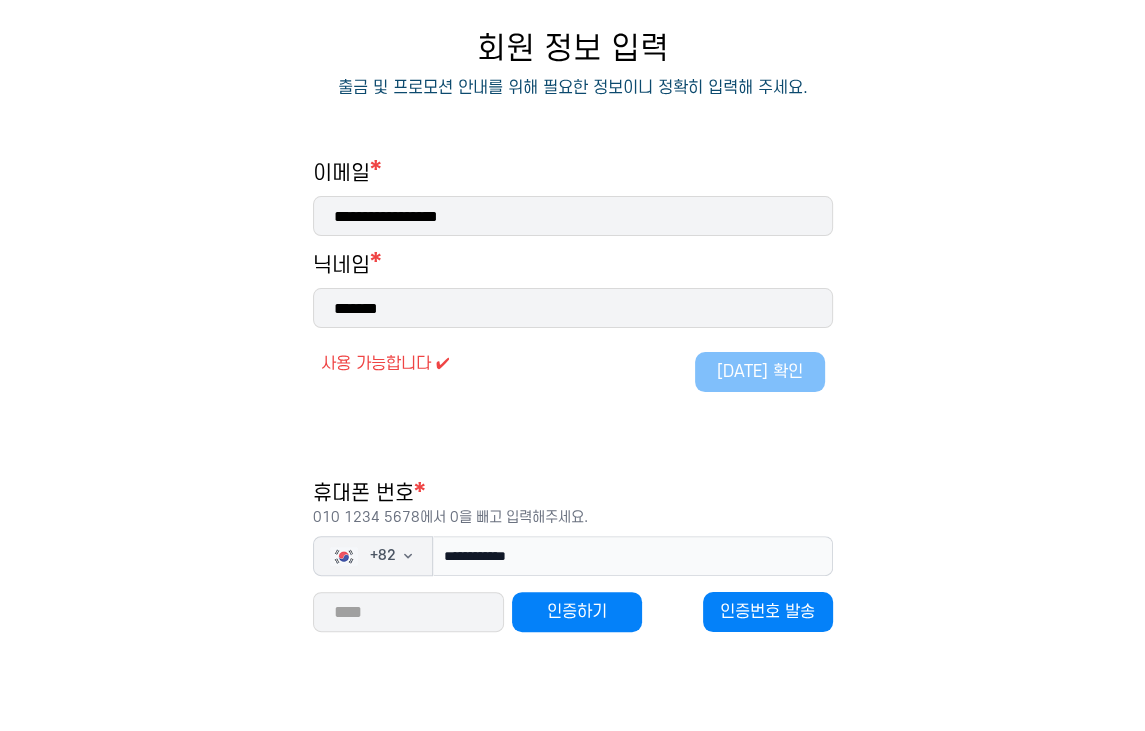 click at bounding box center (408, 612) 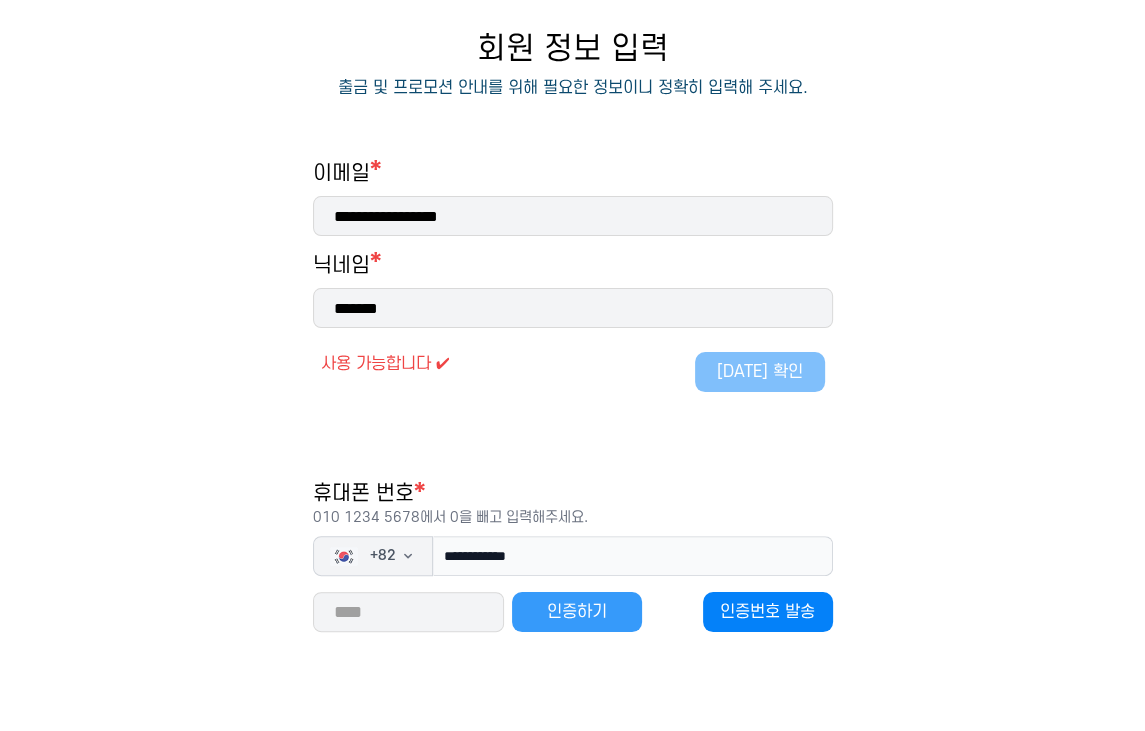 type on "*****" 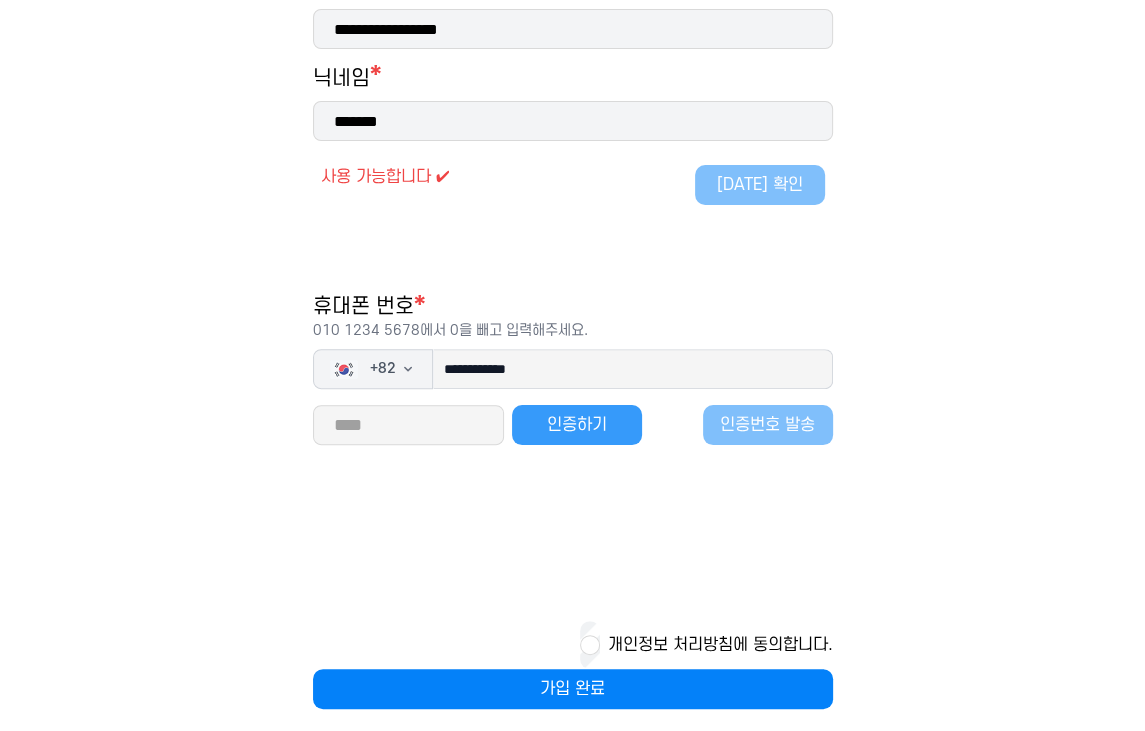 scroll, scrollTop: 404, scrollLeft: 0, axis: vertical 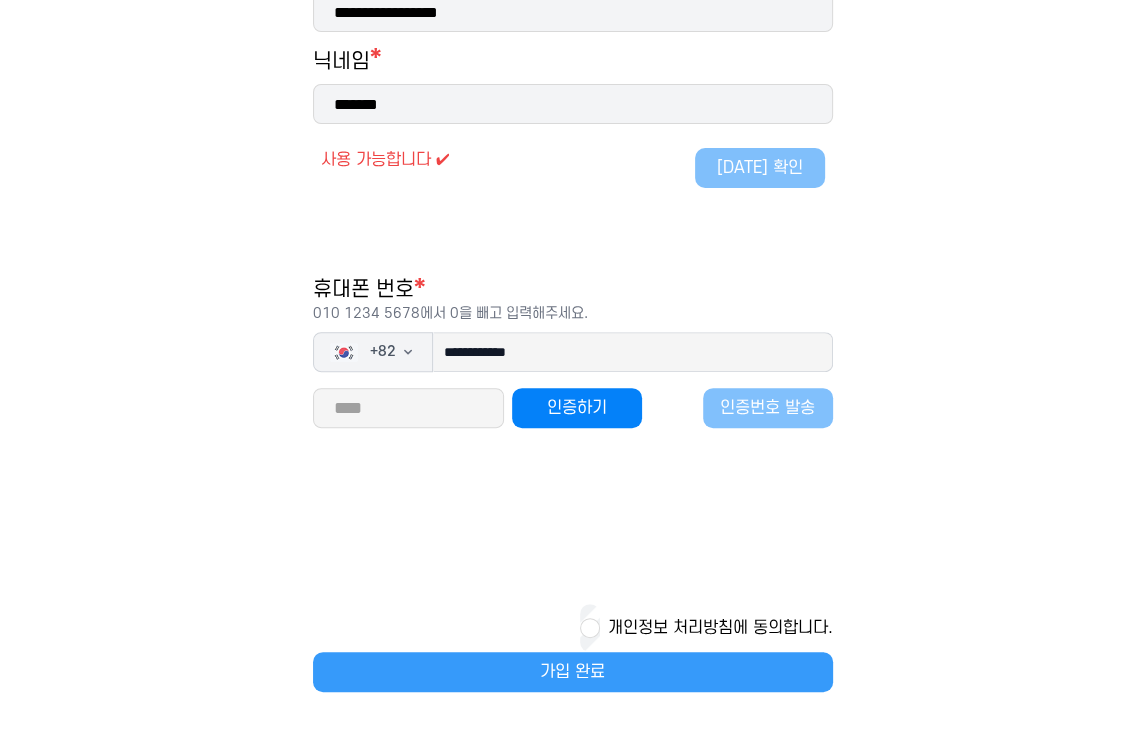 click on "가입 완료" at bounding box center [573, 672] 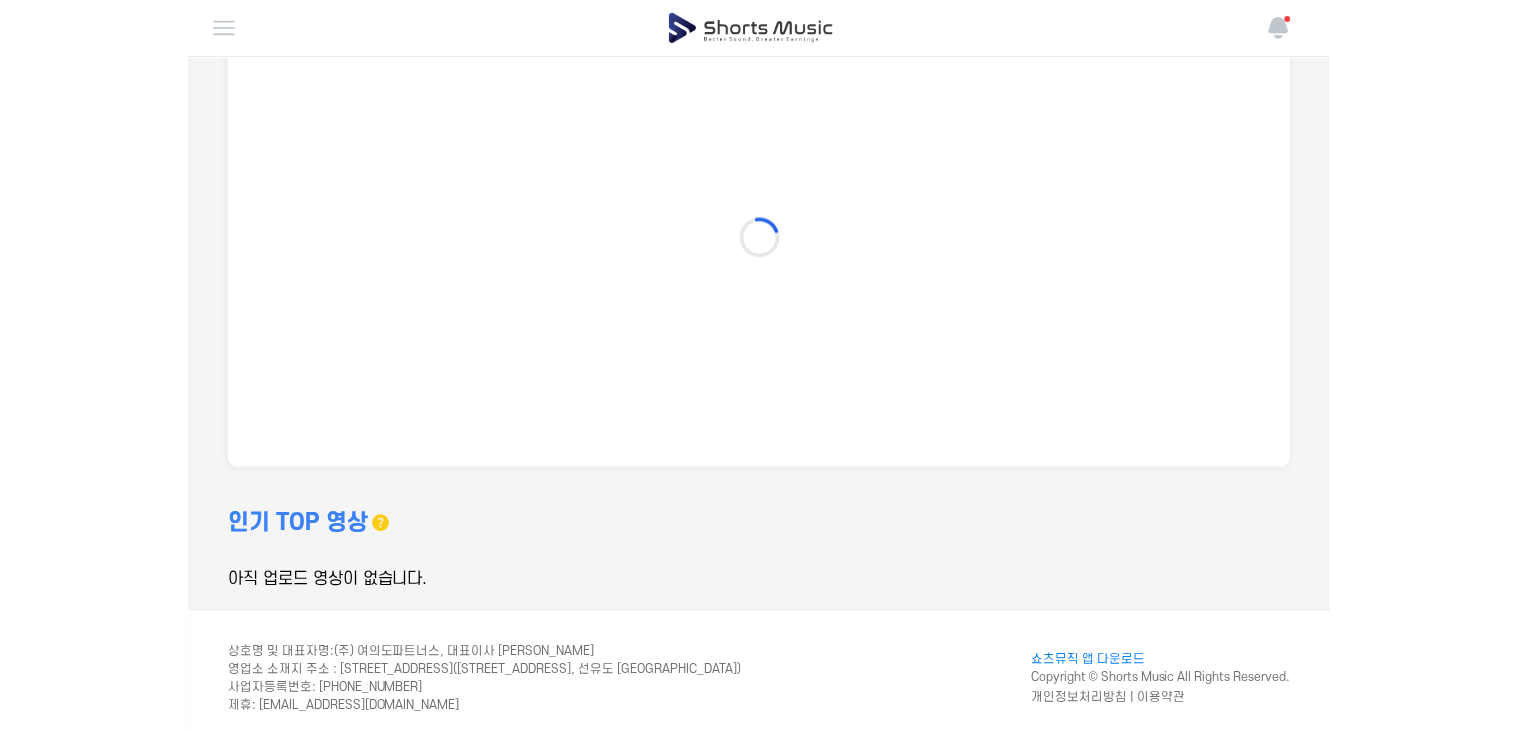 scroll, scrollTop: 0, scrollLeft: 0, axis: both 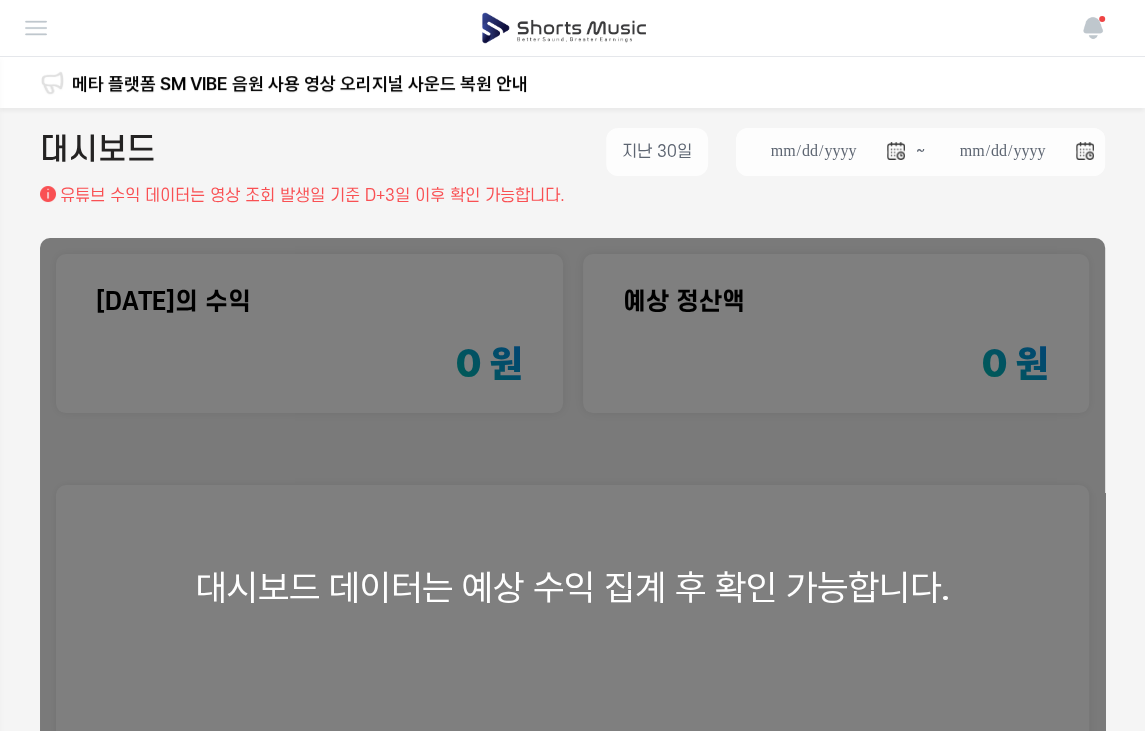 click at bounding box center [36, 28] 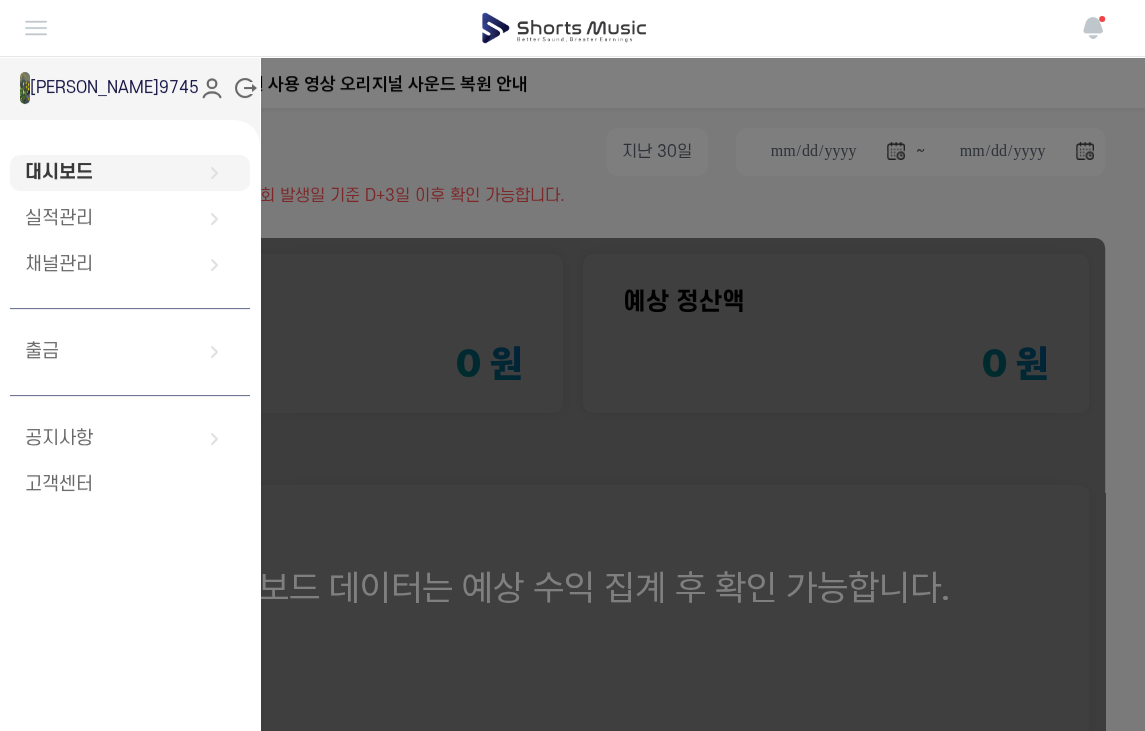 click on "대시보드" at bounding box center [130, 173] 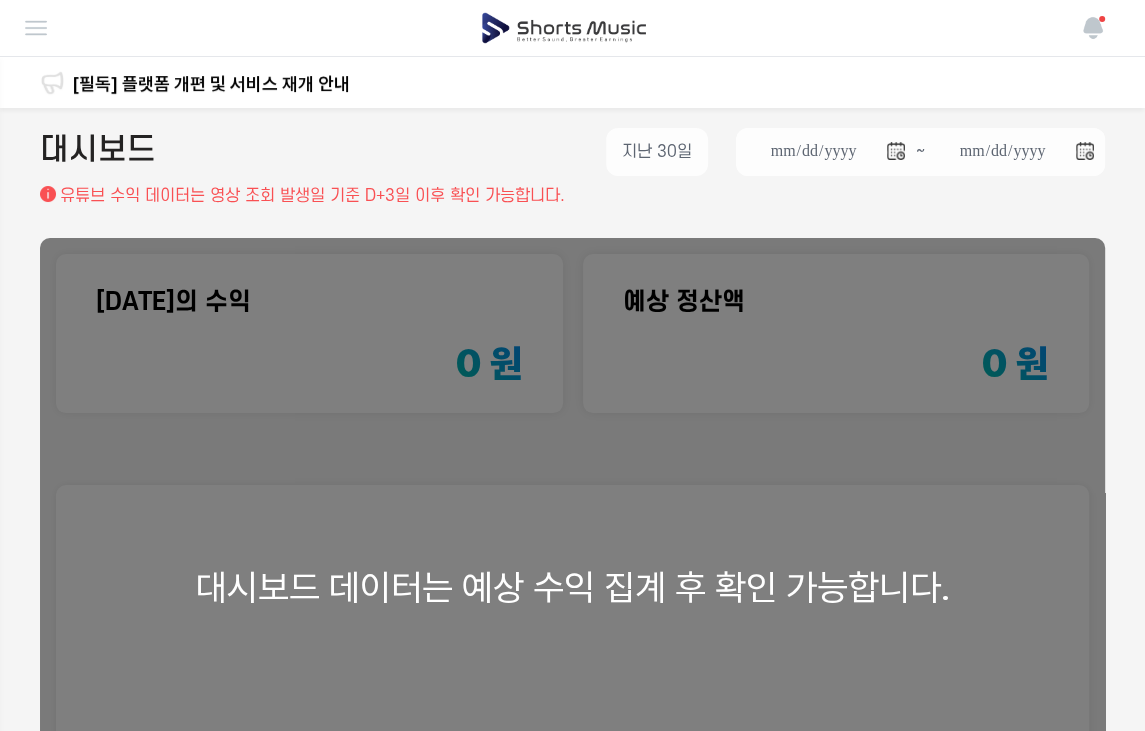 click at bounding box center [564, 28] 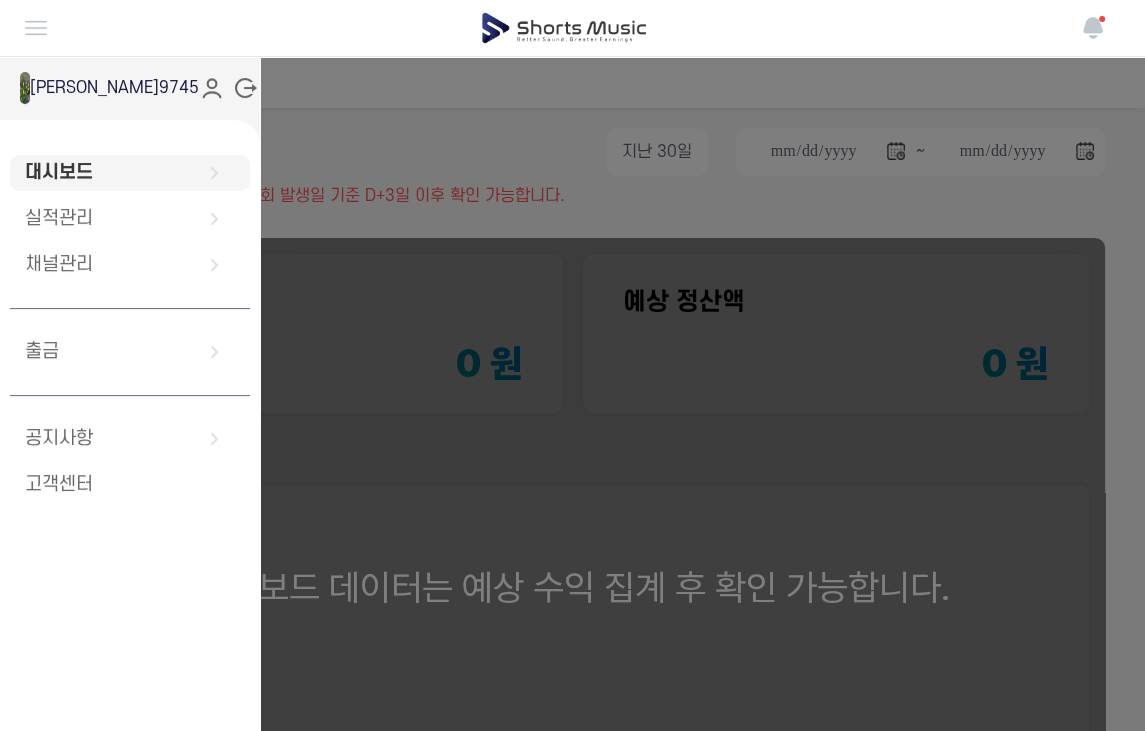 click at bounding box center [1093, 28] 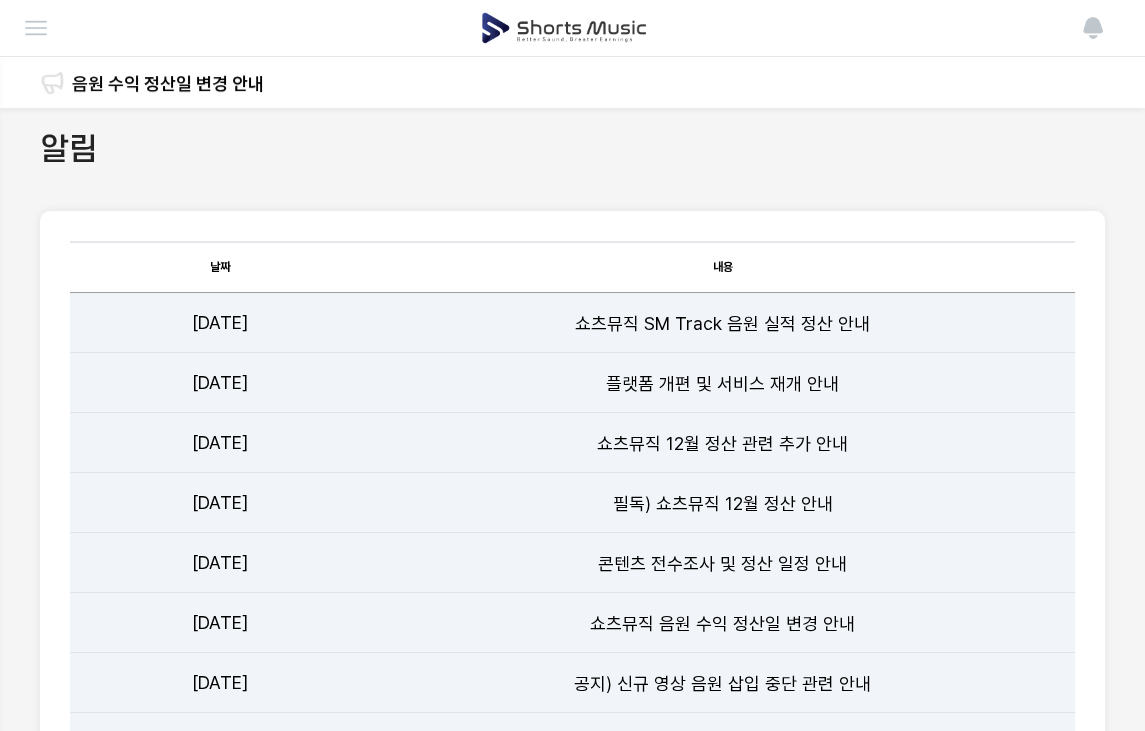 click at bounding box center (564, 28) 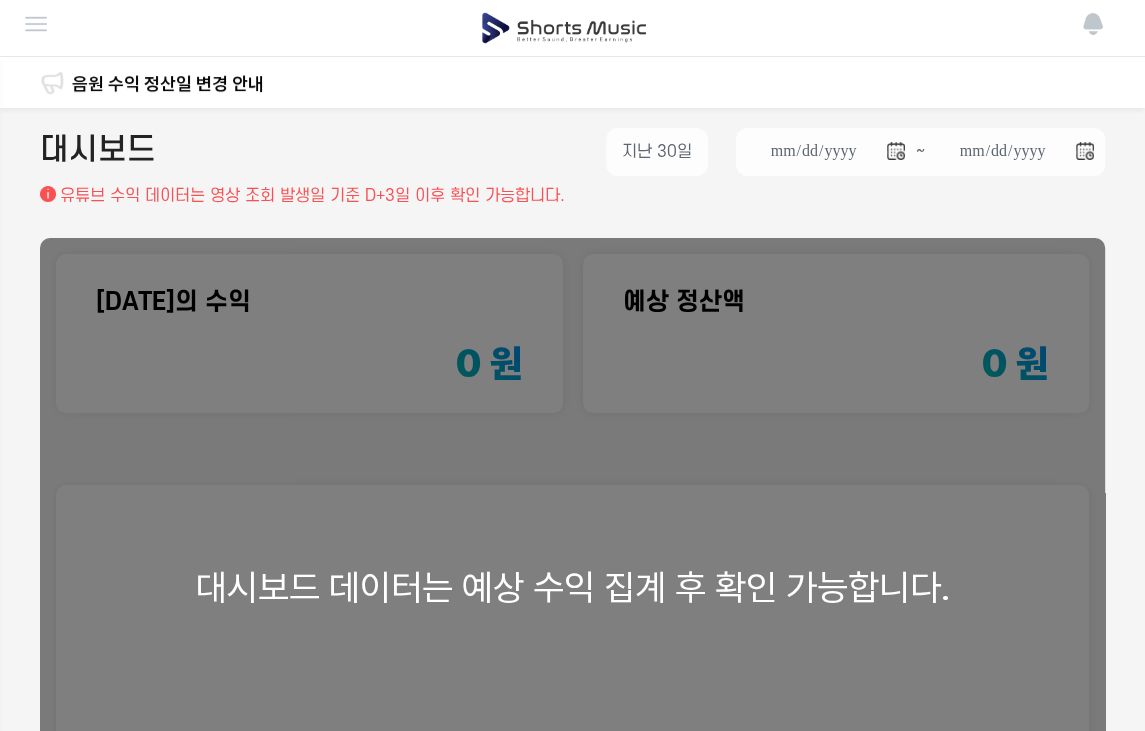 click at bounding box center (36, 27) 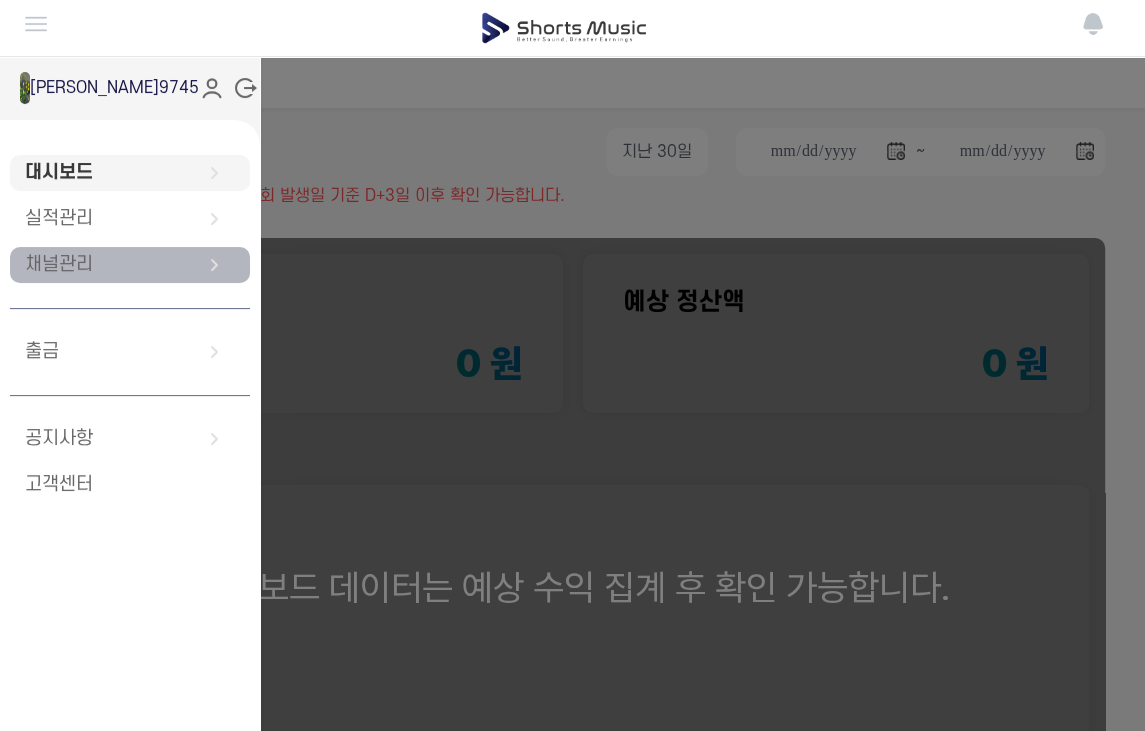 click on "채널관리" at bounding box center (130, 265) 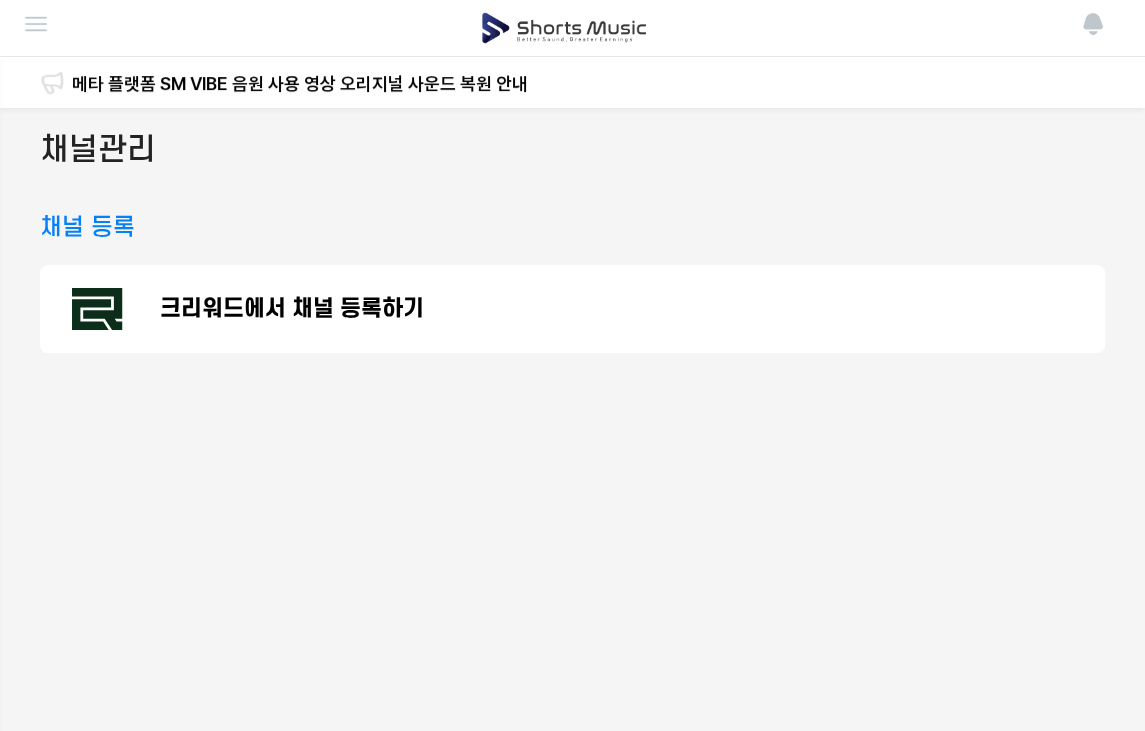 click on "채널 등록" at bounding box center (87, 228) 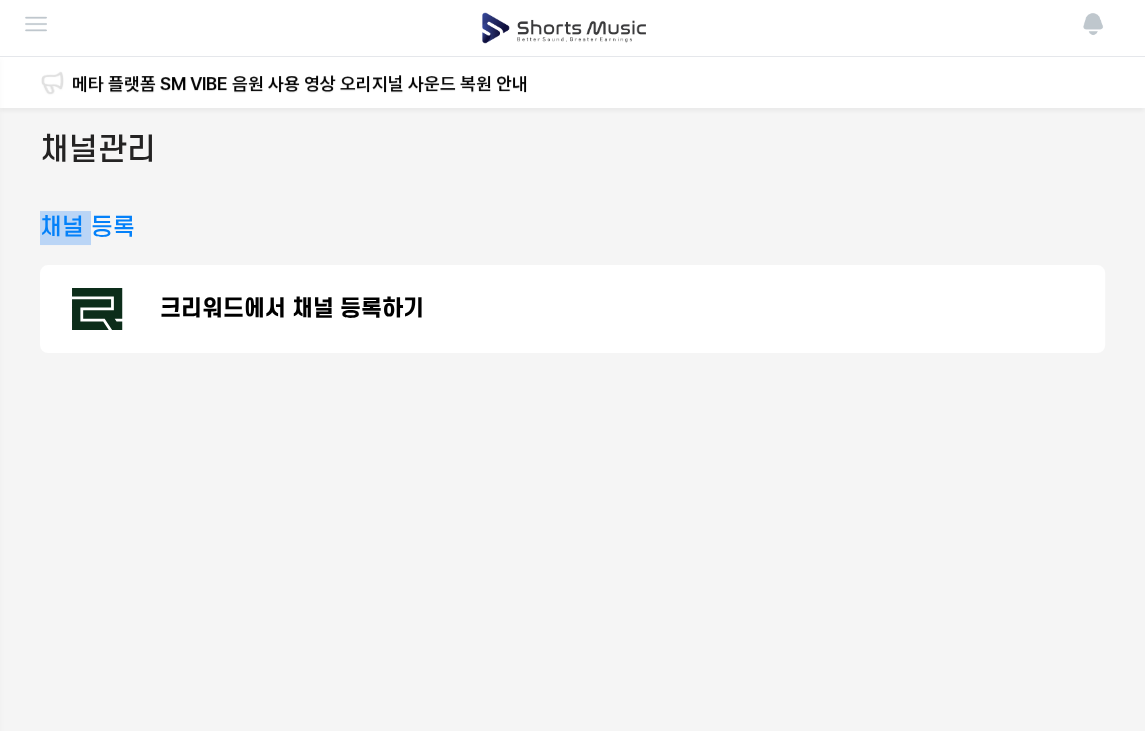 click on "채널 등록" at bounding box center (87, 228) 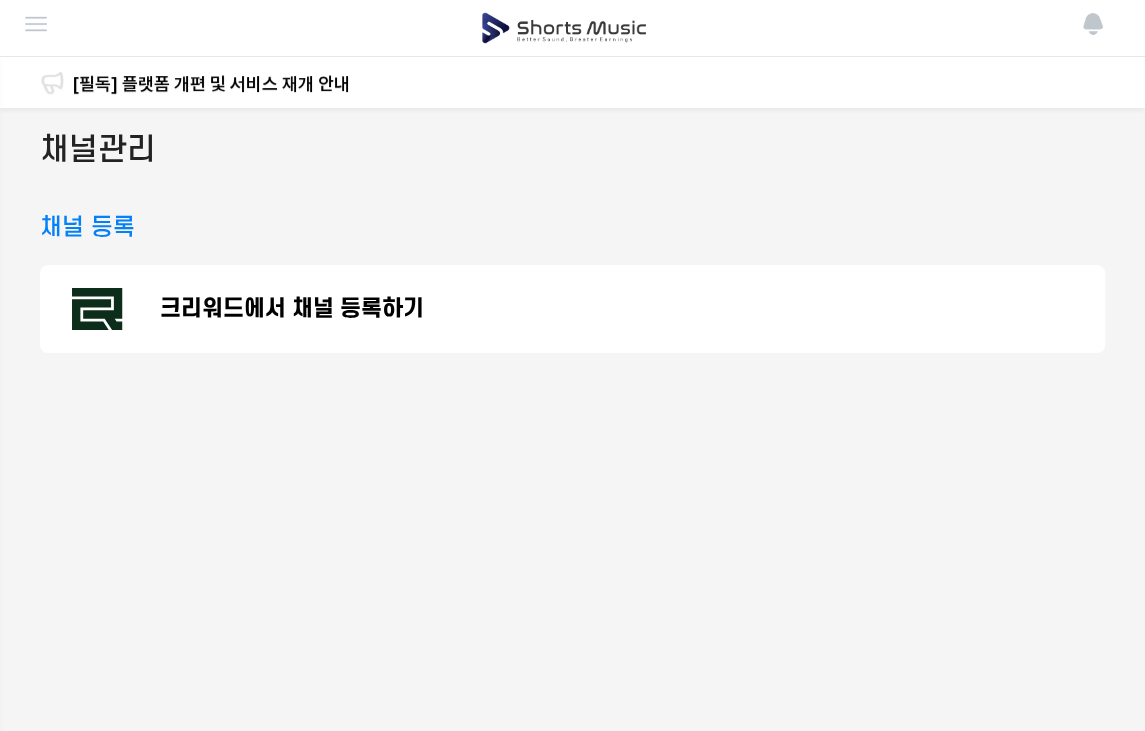 click on "채널관리       채널 등록     크리워드에서 채널 등록하기" at bounding box center (572, 518) 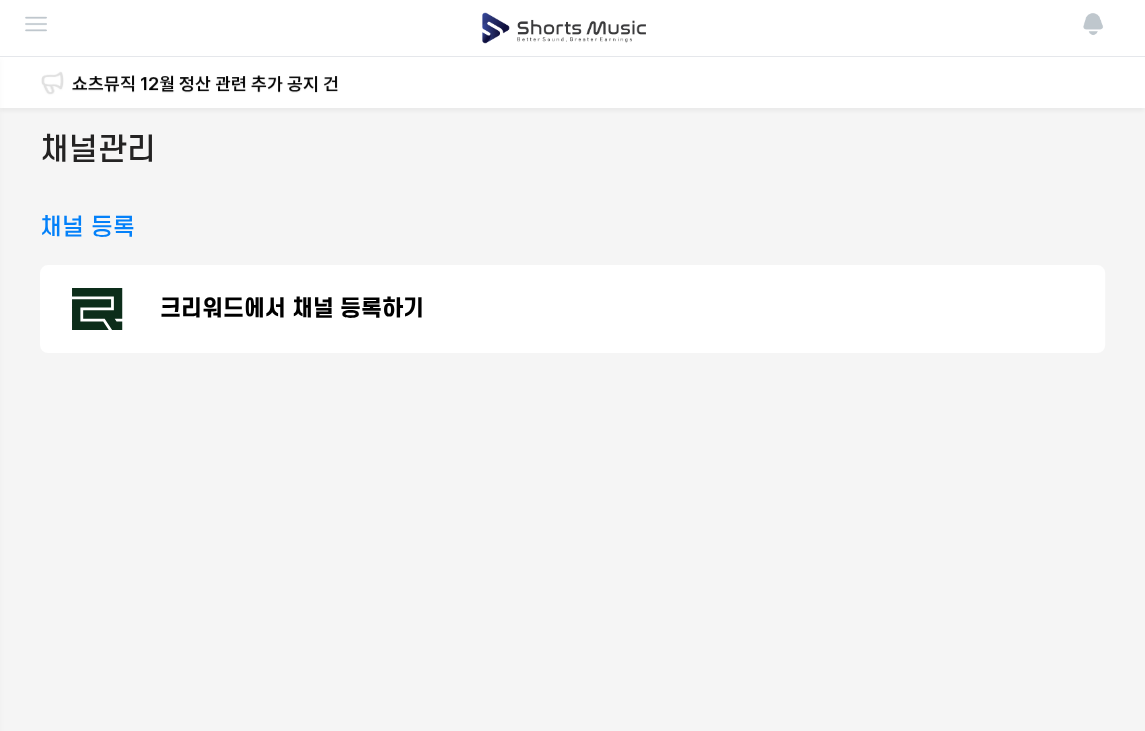 click on "채널관리" at bounding box center (98, 150) 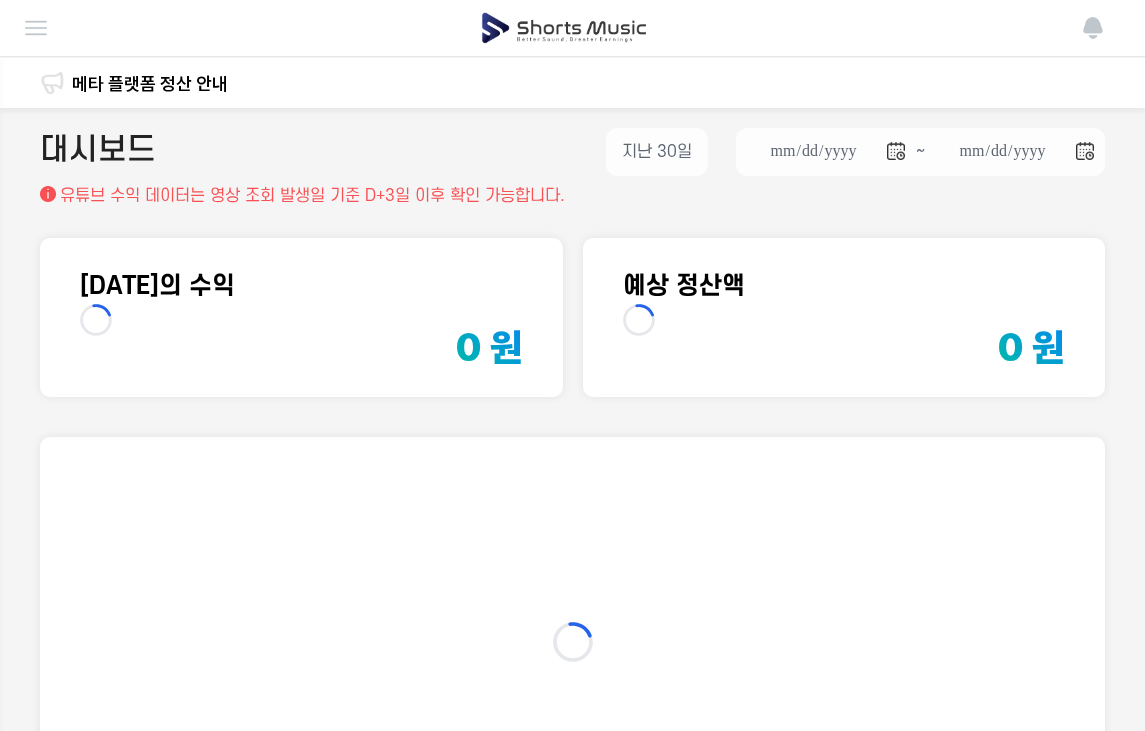 scroll, scrollTop: 0, scrollLeft: 0, axis: both 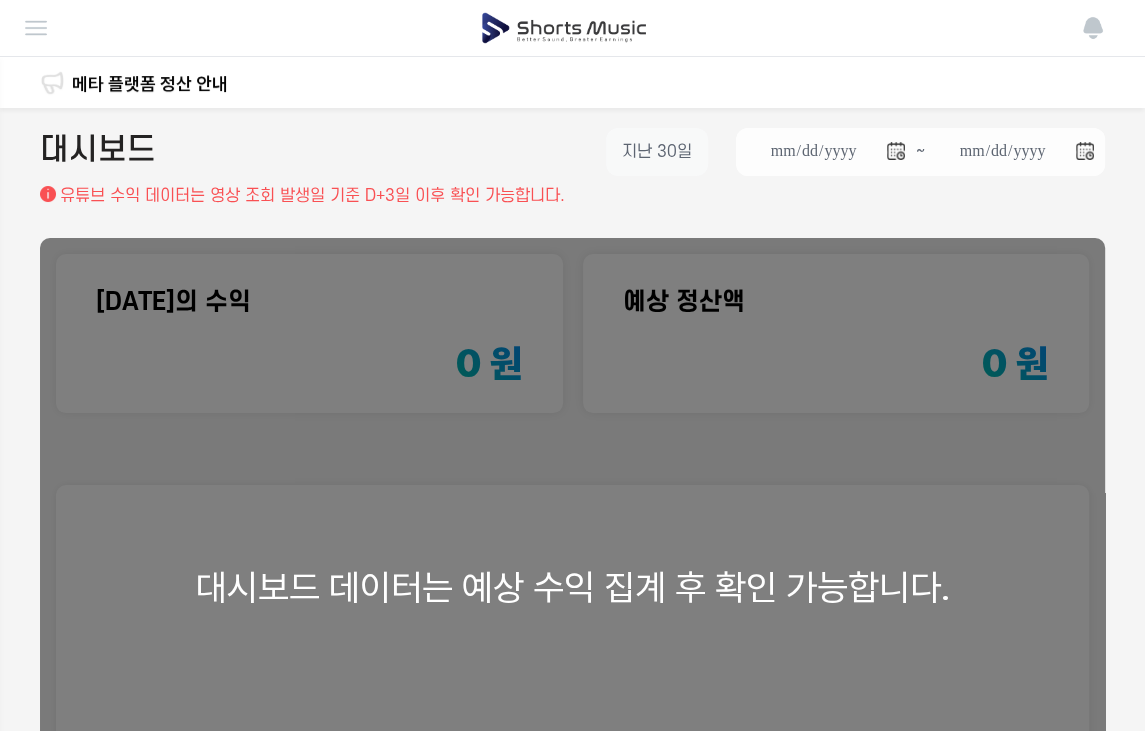 click on "지난 30일" at bounding box center [657, 152] 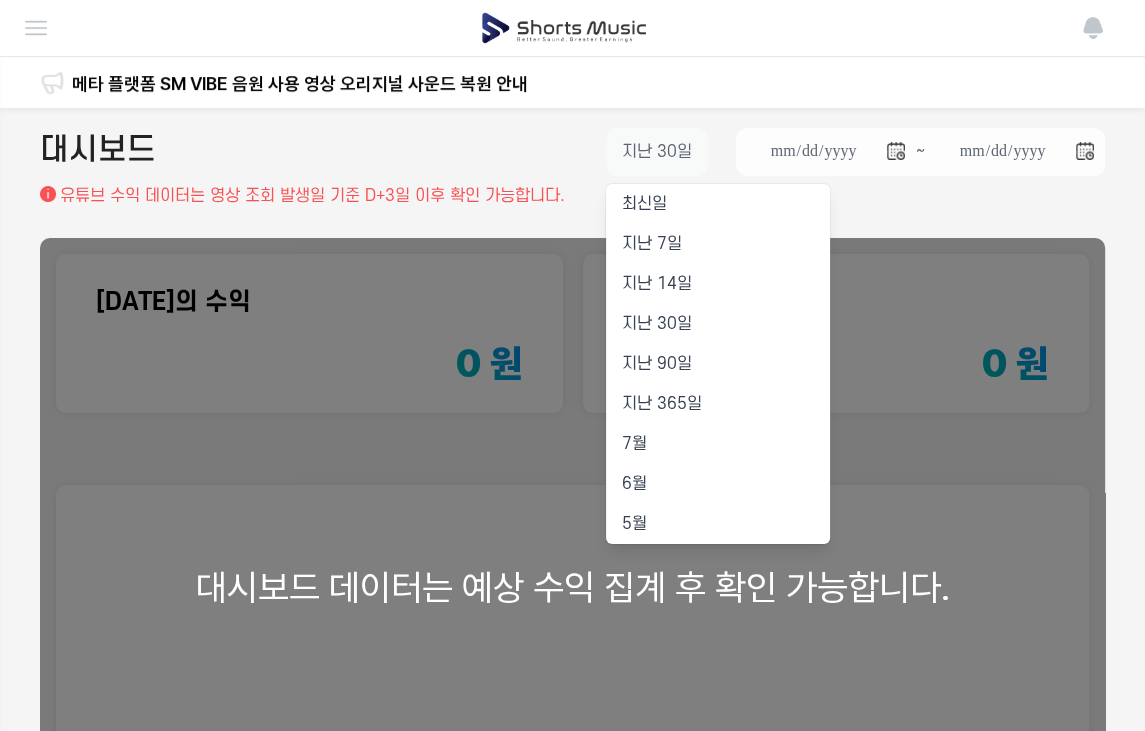 click on "지난 30일" at bounding box center [657, 152] 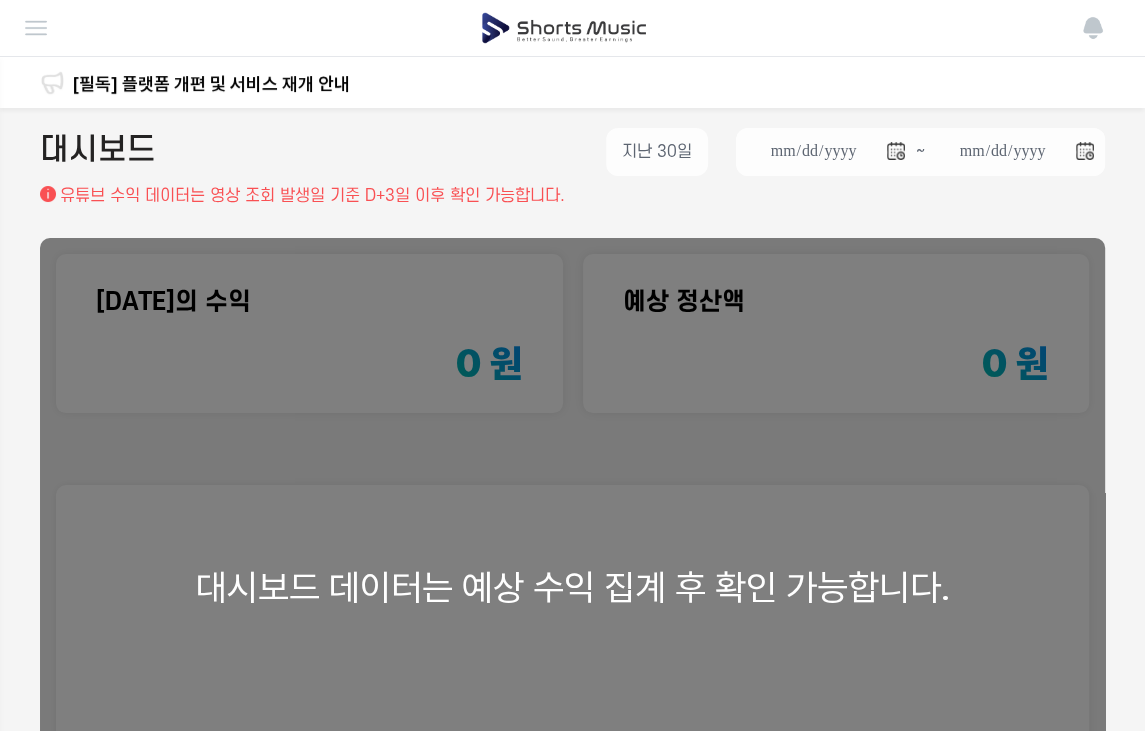 click at bounding box center (1093, 28) 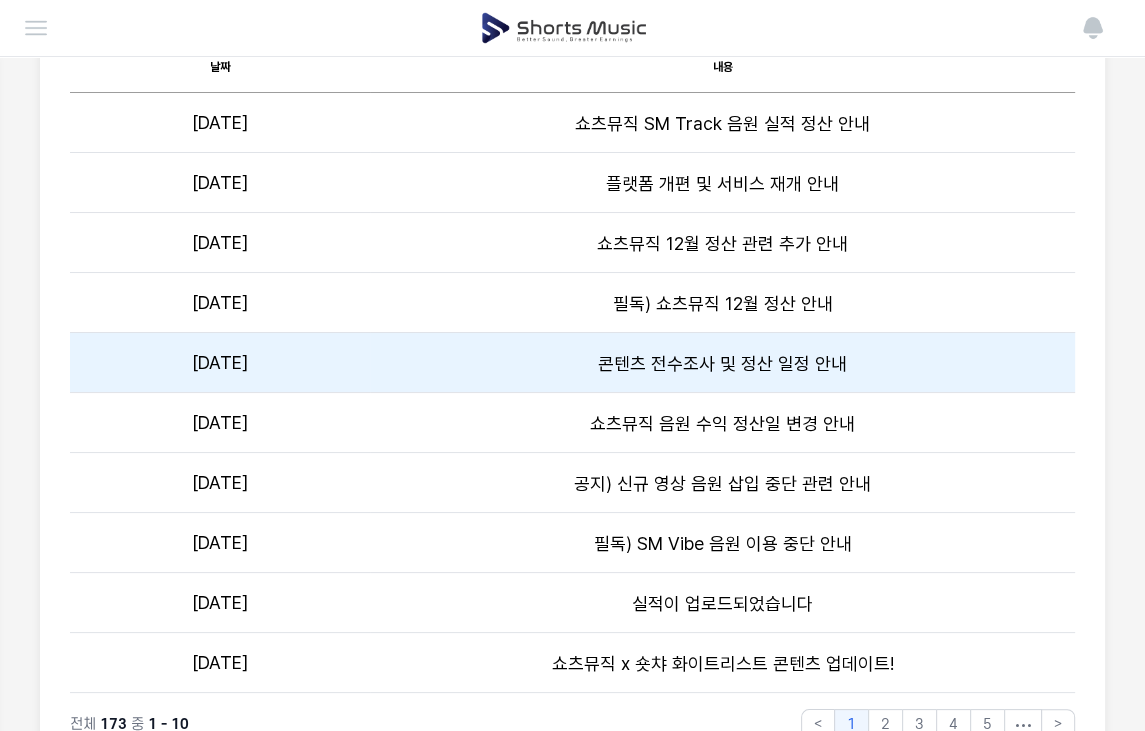 scroll, scrollTop: 300, scrollLeft: 0, axis: vertical 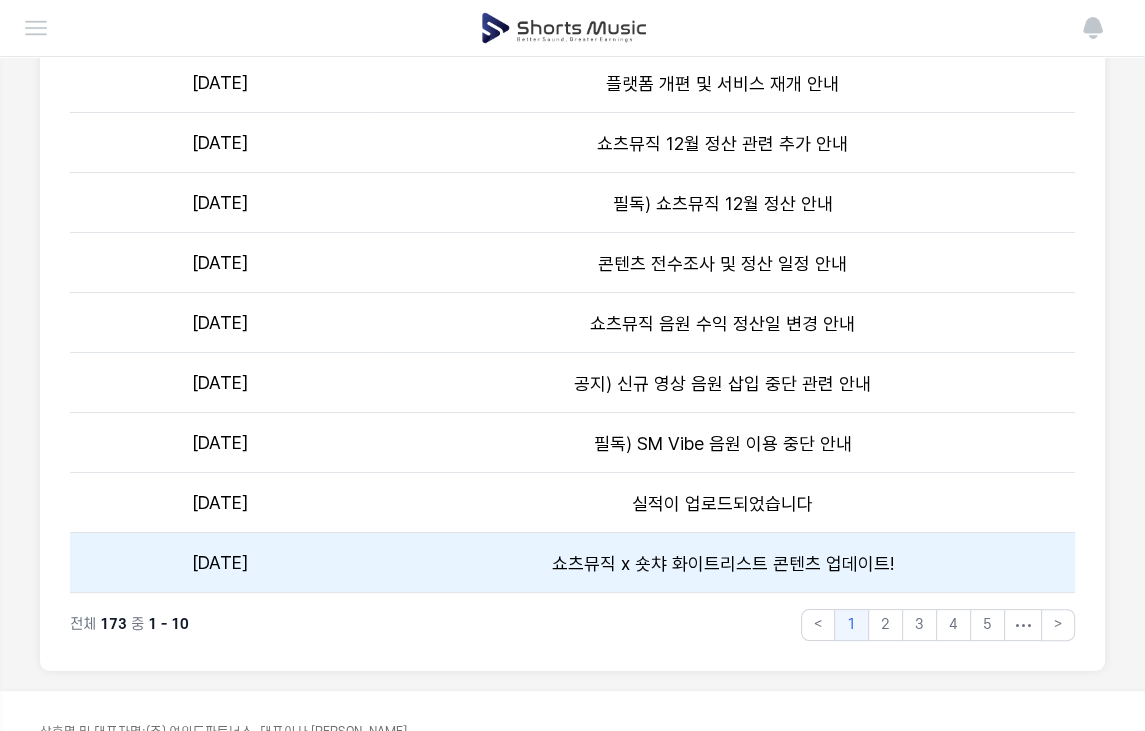 click on "쇼츠뮤직 x 숏챠 화이트리스트 콘텐츠 업데이트!" at bounding box center [723, 562] 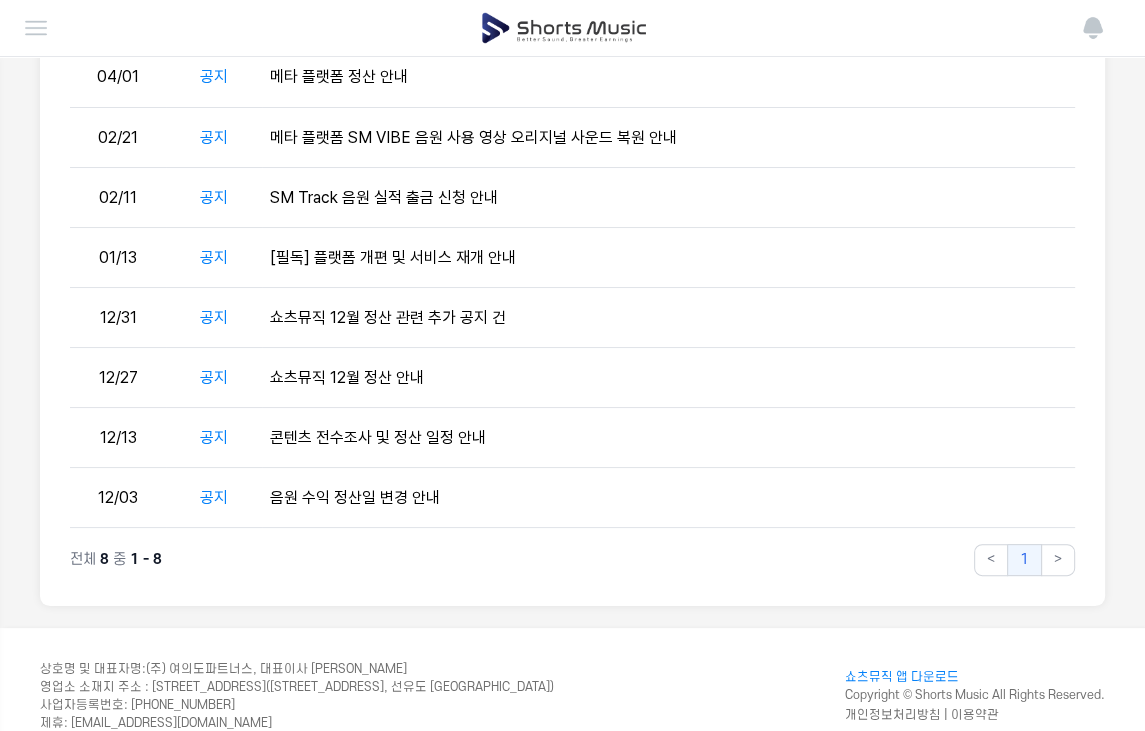 scroll, scrollTop: 0, scrollLeft: 0, axis: both 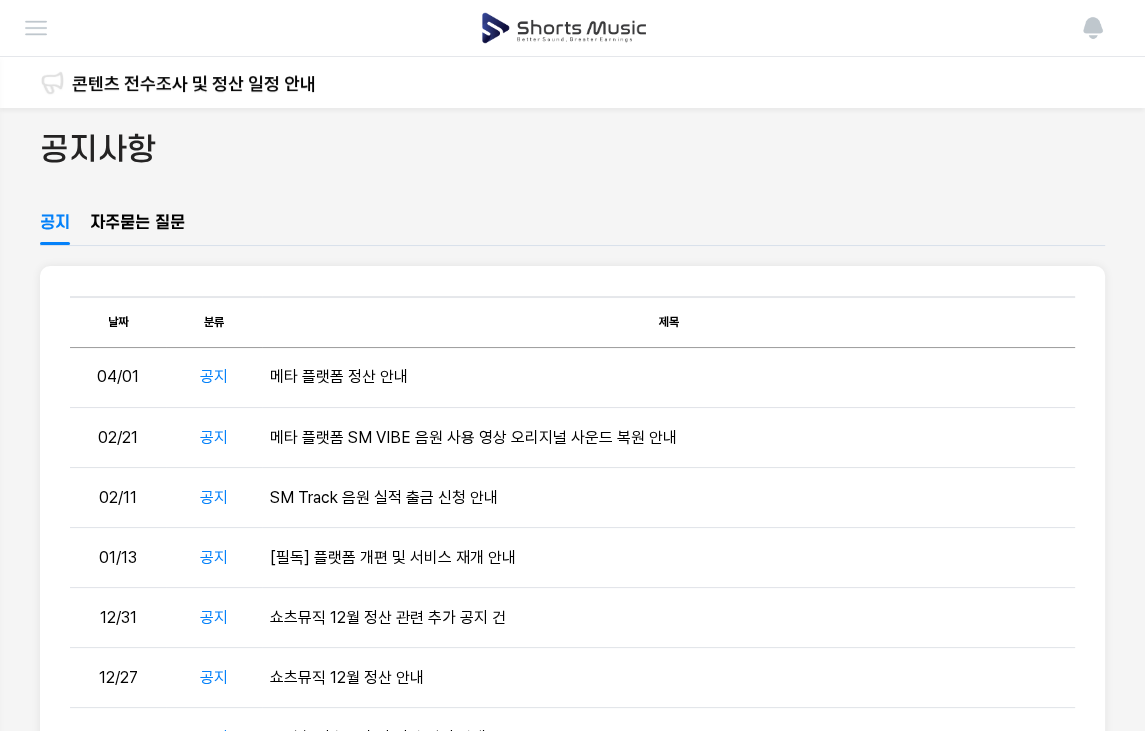 click at bounding box center [36, 28] 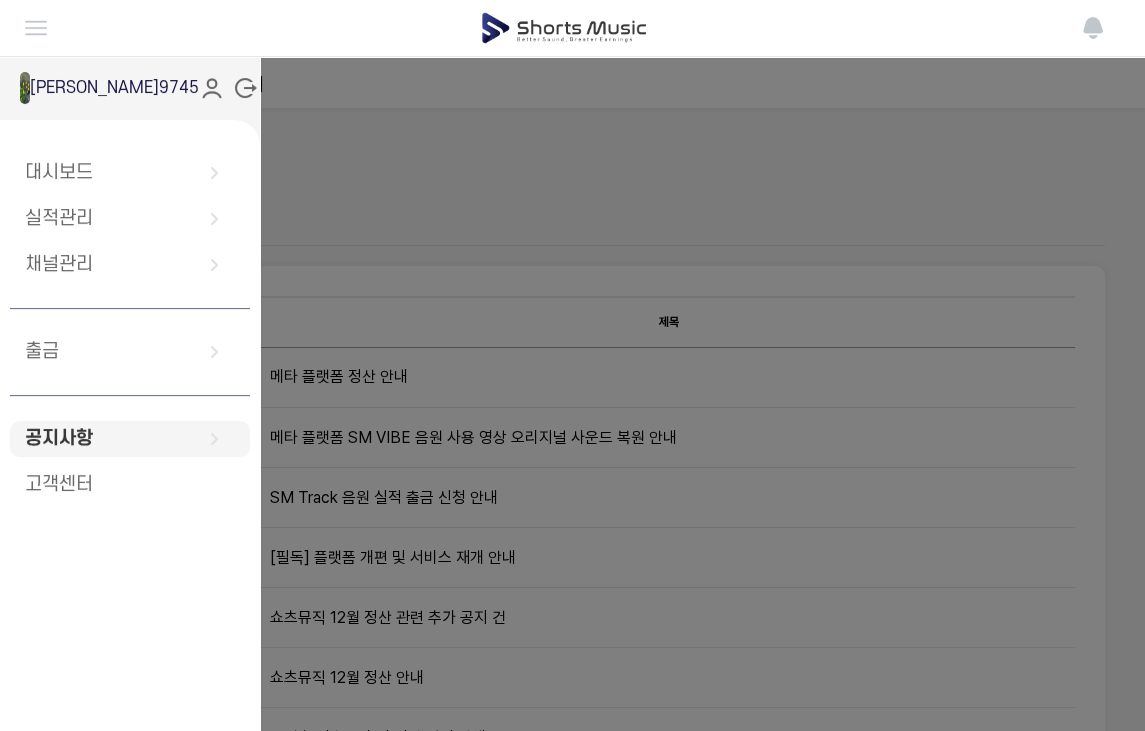 click 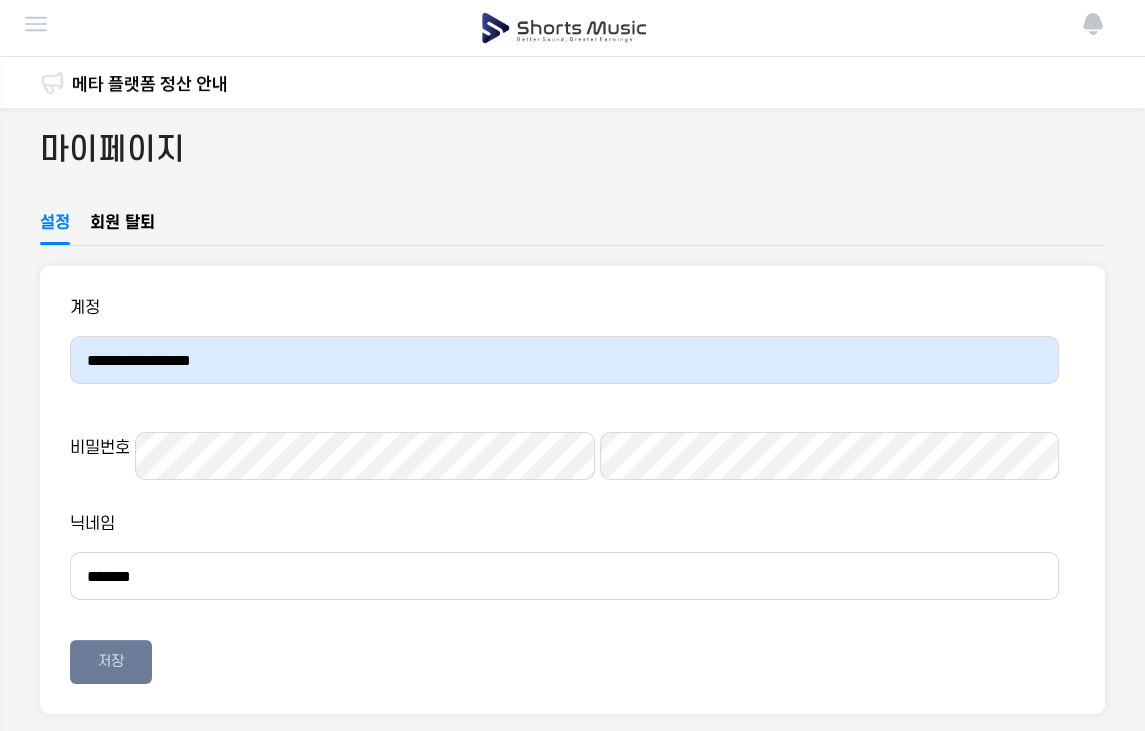 scroll, scrollTop: 100, scrollLeft: 0, axis: vertical 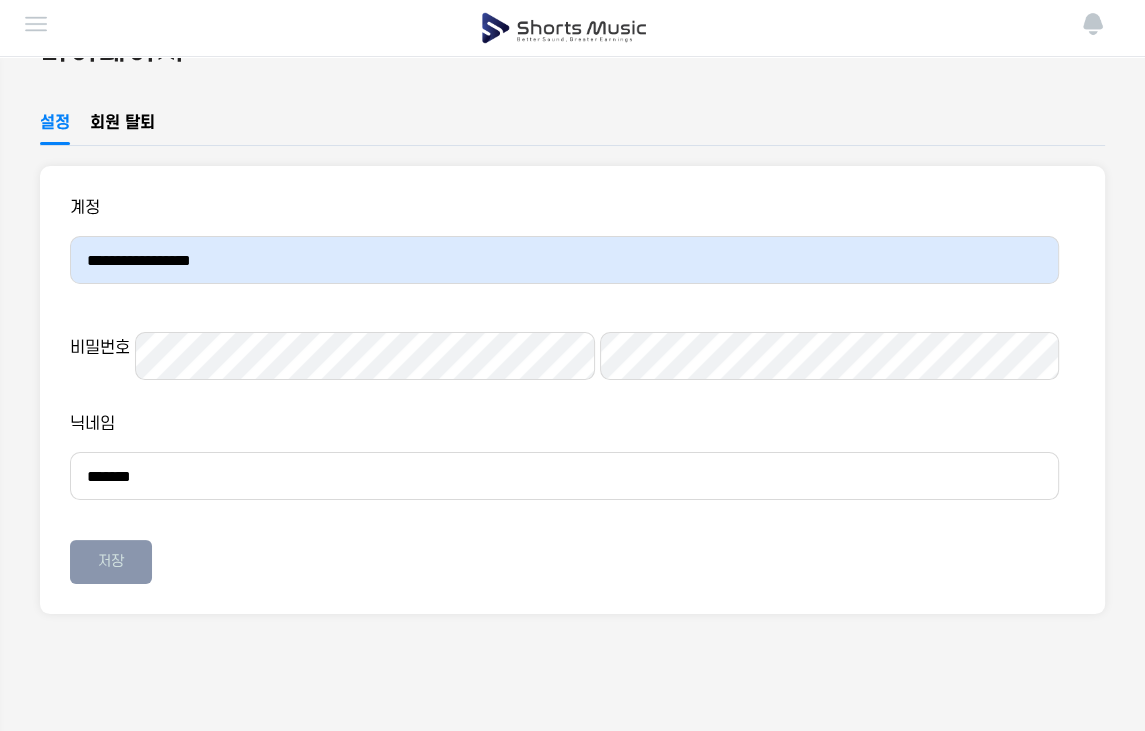 click on "저장" at bounding box center (111, 562) 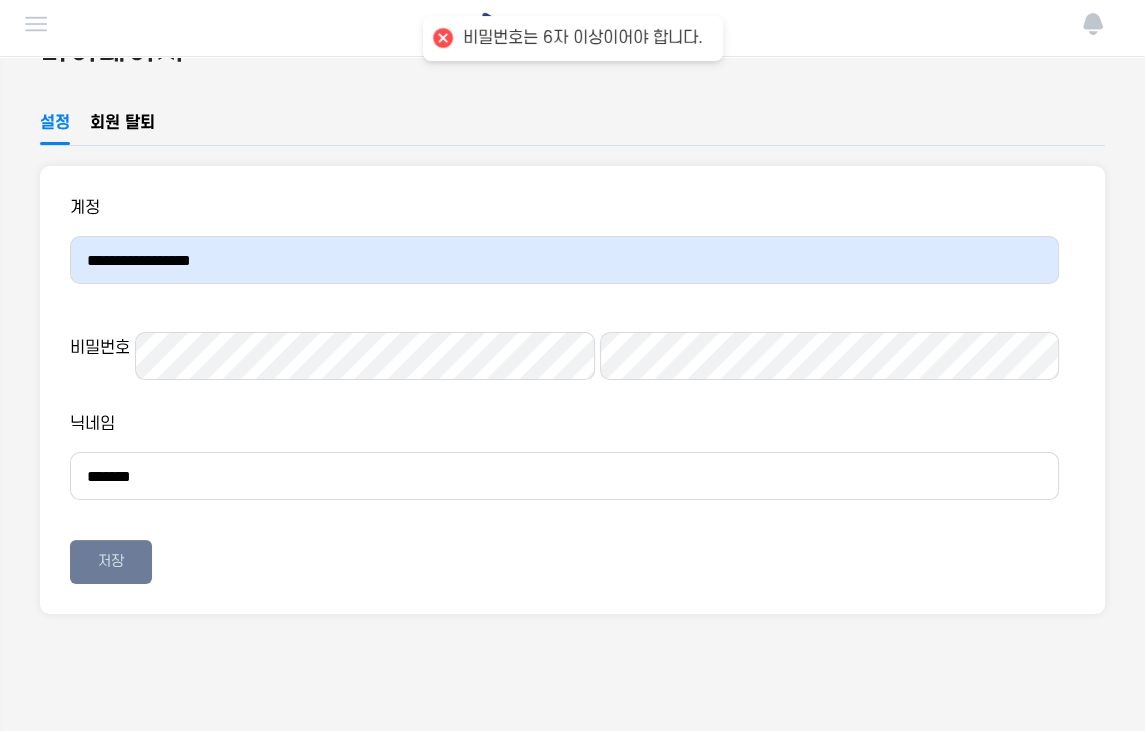 click on "비밀번호" at bounding box center [564, 348] 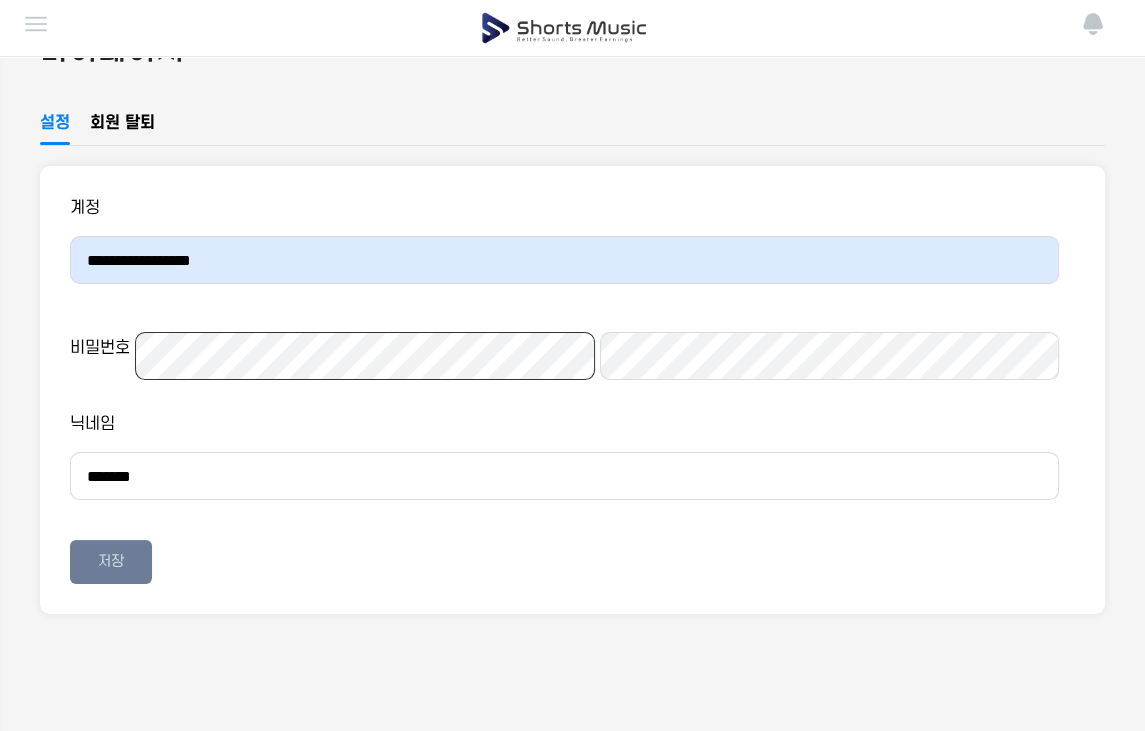 scroll, scrollTop: 200, scrollLeft: 0, axis: vertical 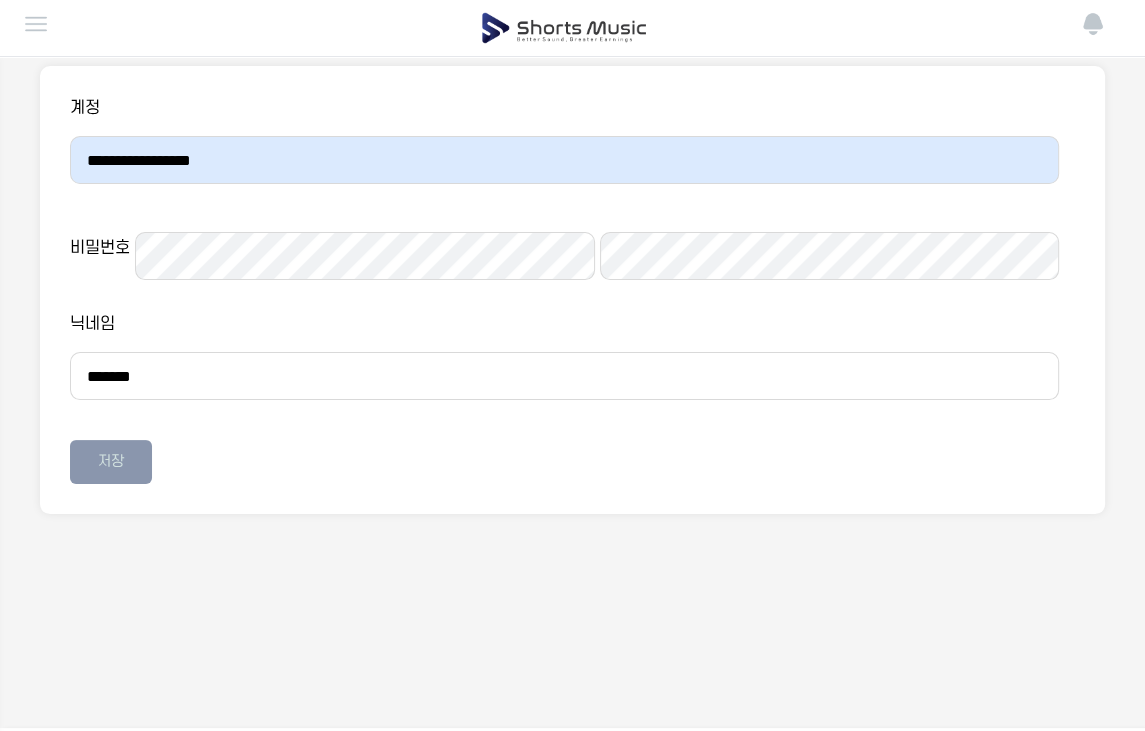 click on "저장" at bounding box center (111, 462) 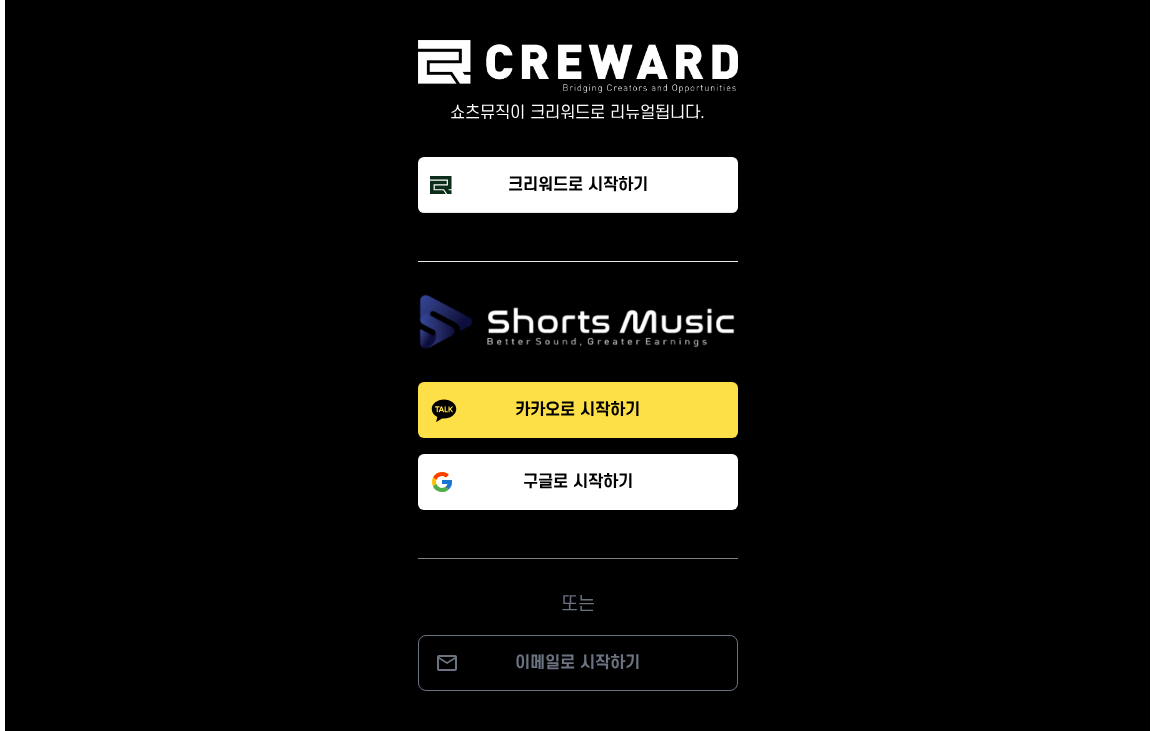 scroll, scrollTop: 0, scrollLeft: 0, axis: both 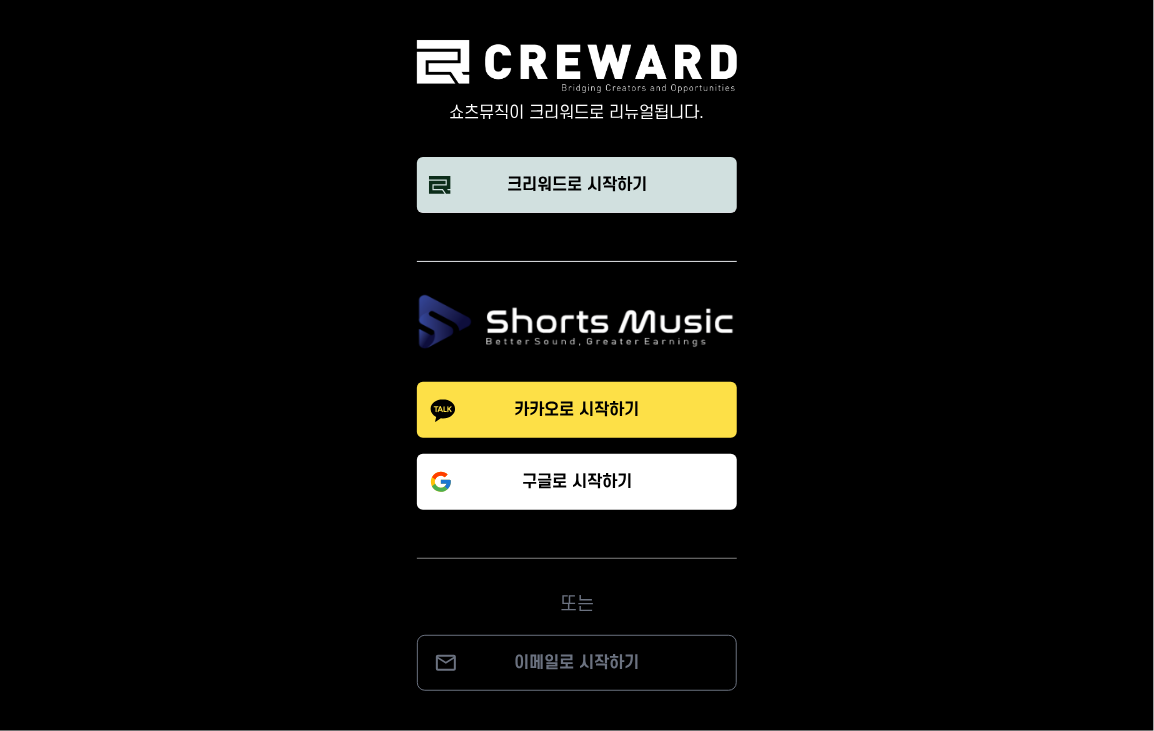 click on "크리워드로 시작하기" at bounding box center [577, 185] 